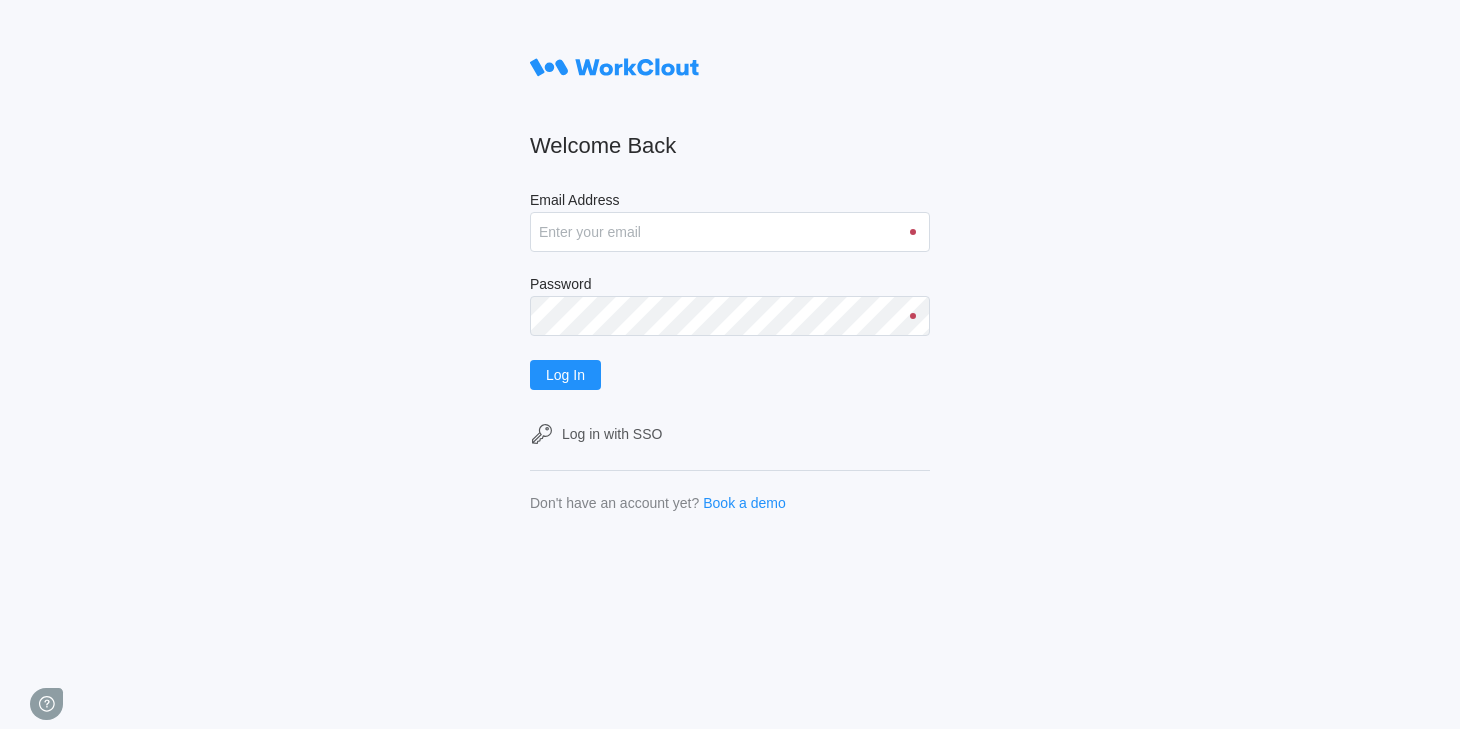 scroll, scrollTop: 0, scrollLeft: 0, axis: both 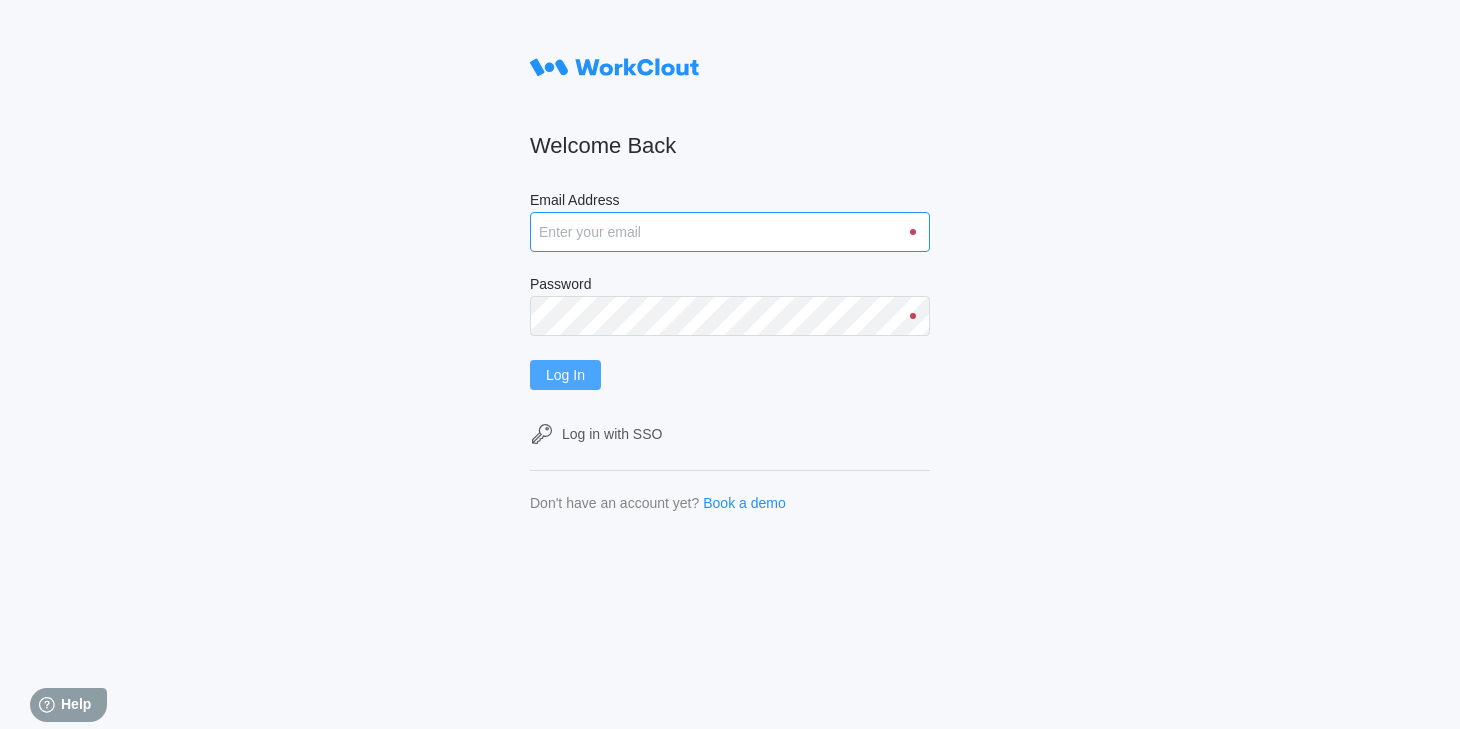 type on "[EMAIL]" 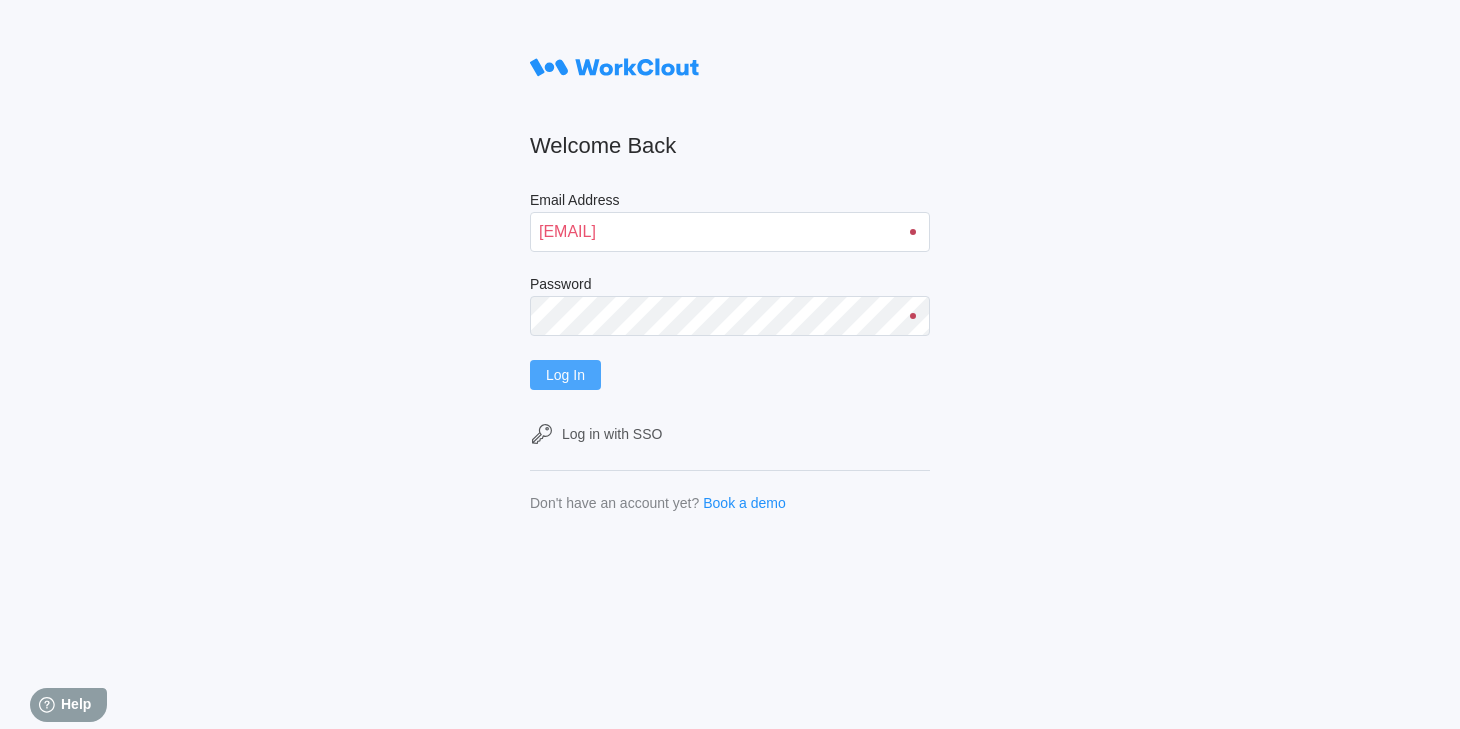 click on "Log In" at bounding box center (565, 375) 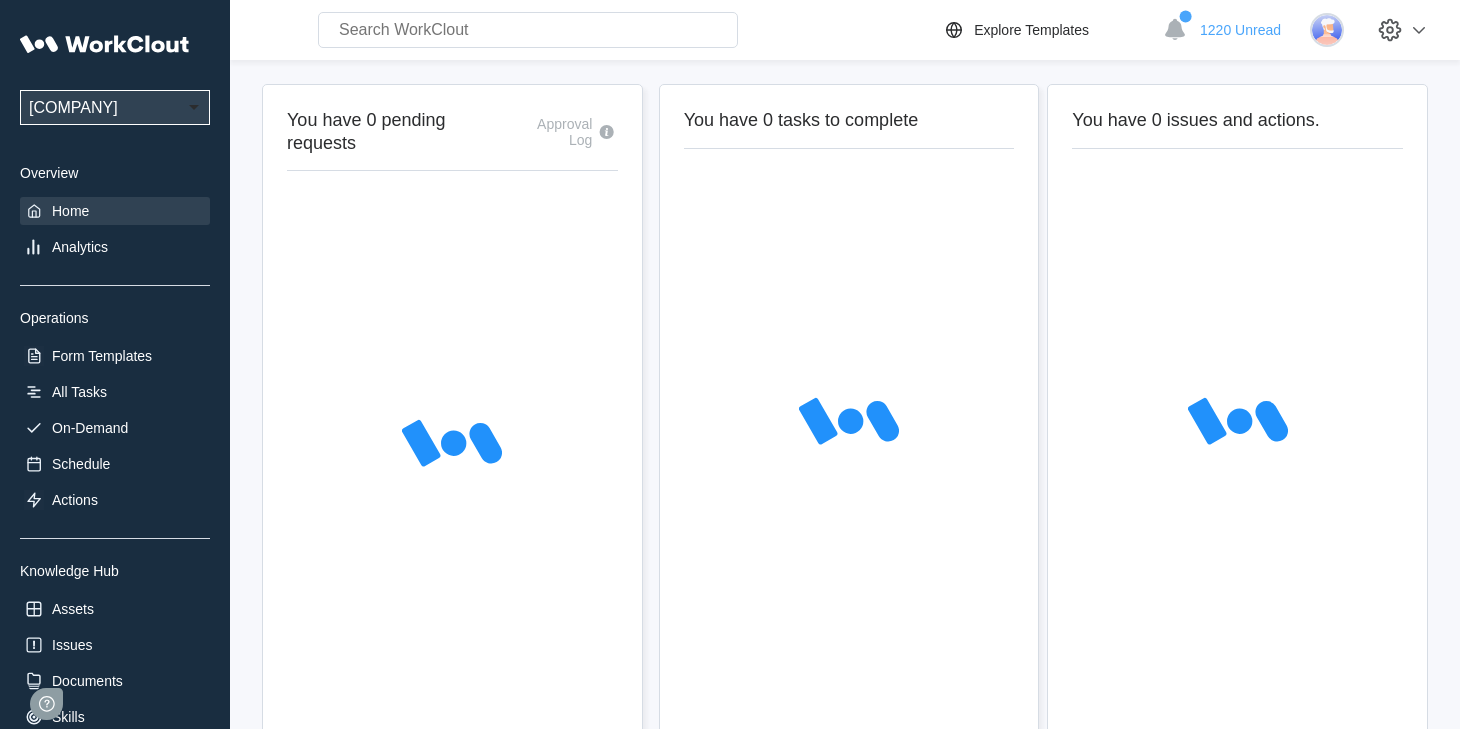 scroll, scrollTop: 0, scrollLeft: 0, axis: both 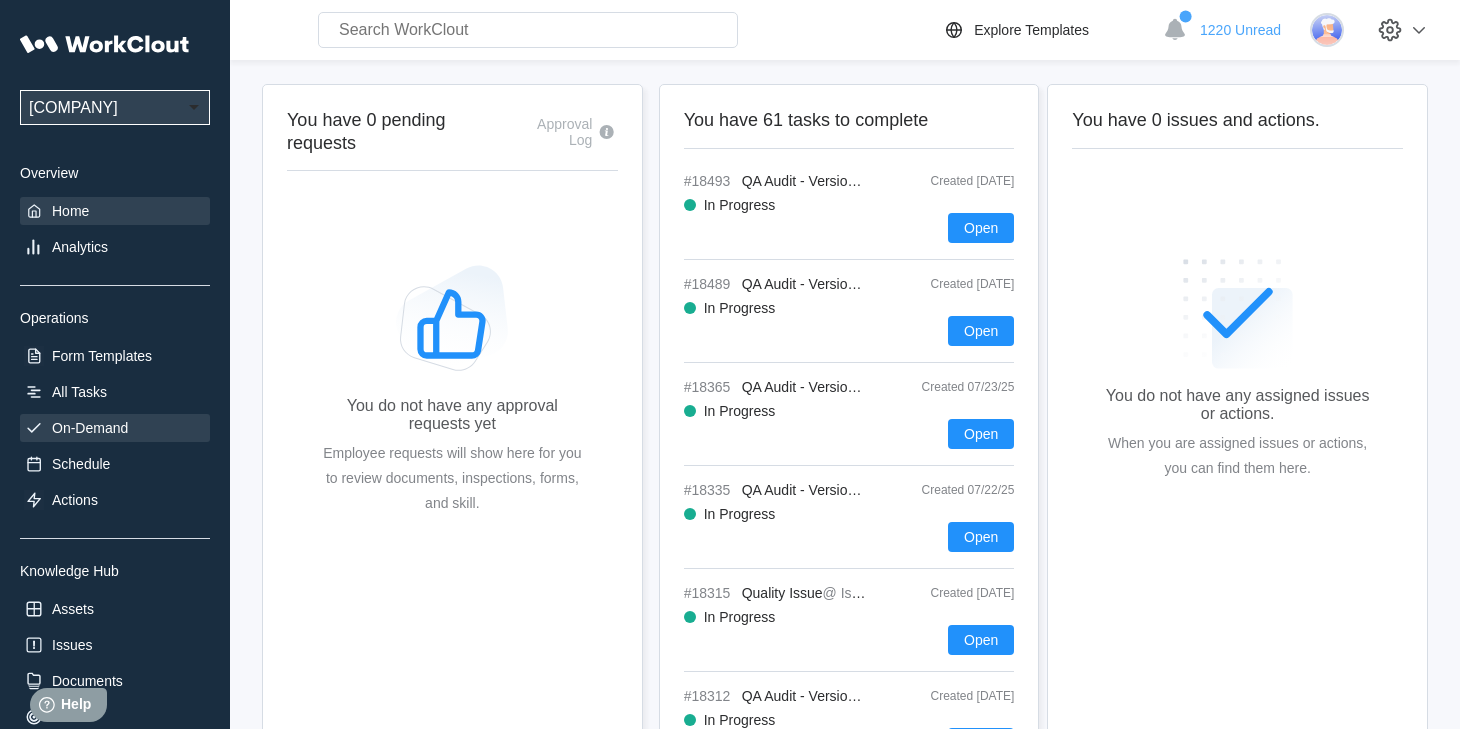 click on "On-Demand" at bounding box center (90, 428) 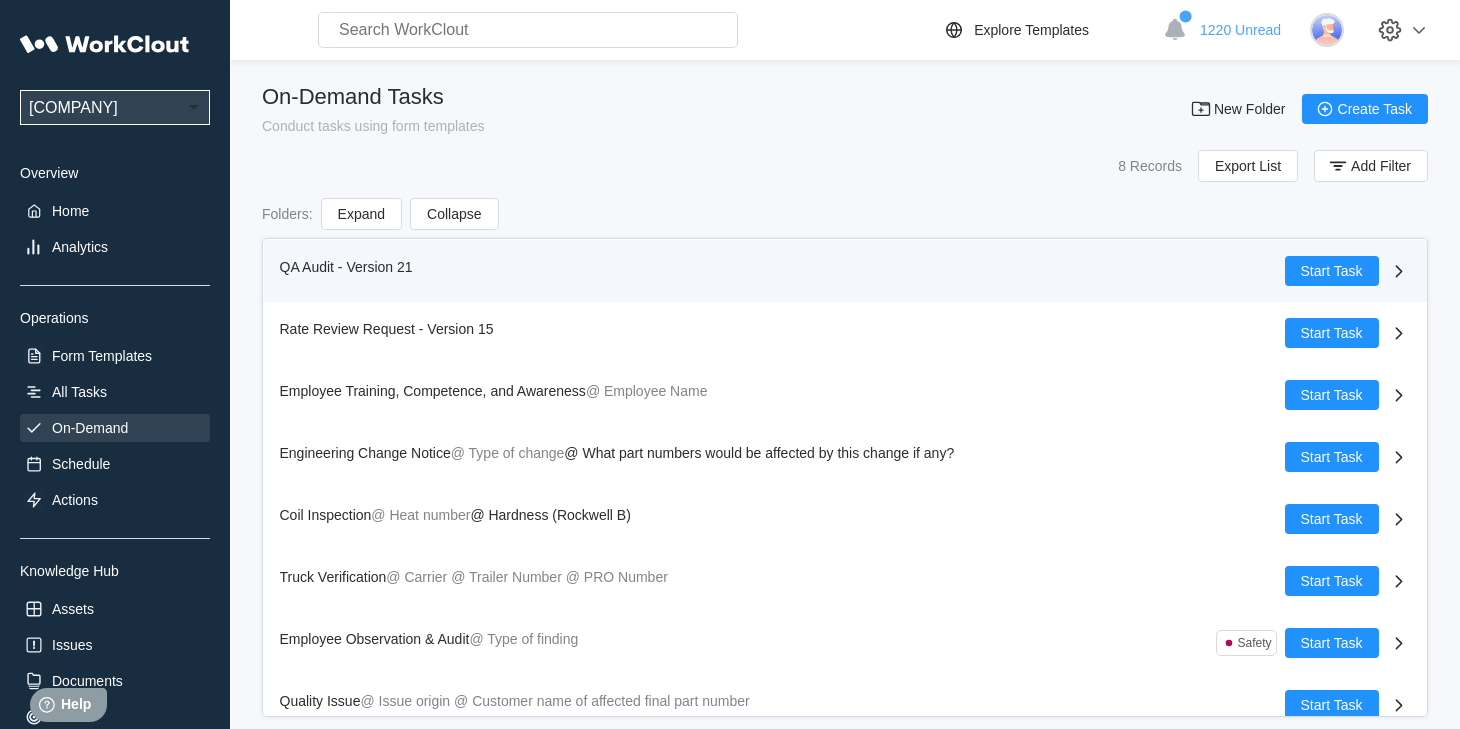 click on "QA Audit - Version 21" at bounding box center (346, 267) 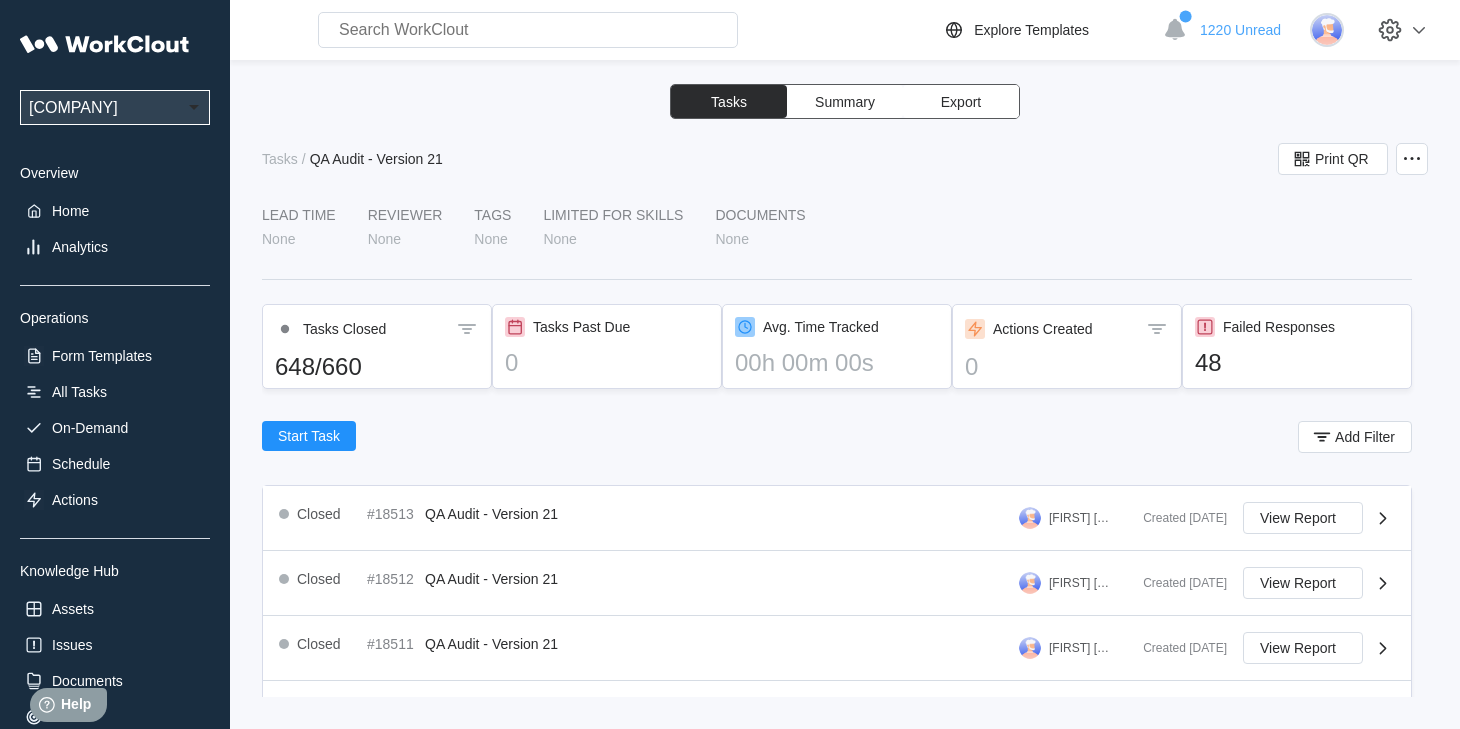 click on "Export" at bounding box center (961, 102) 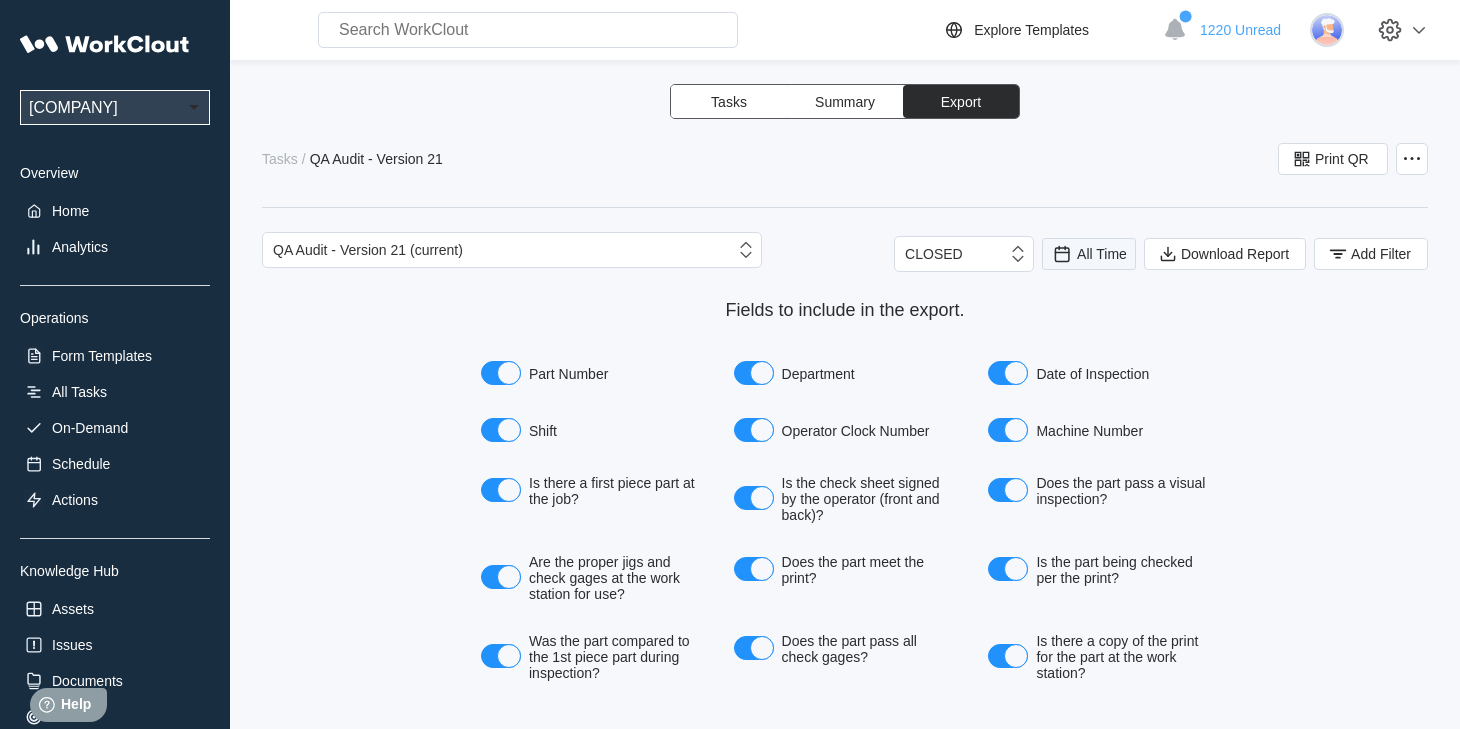 click 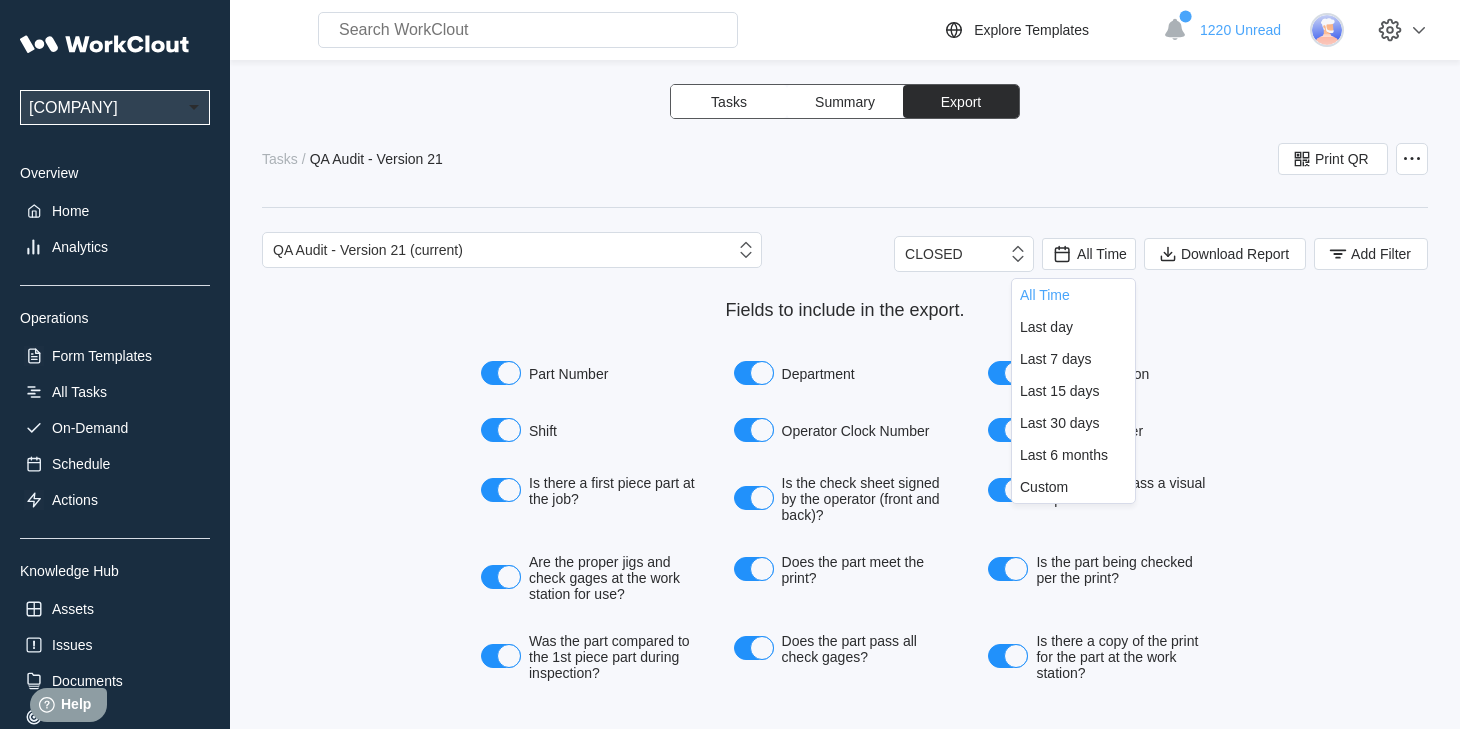 drag, startPoint x: 1050, startPoint y: 329, endPoint x: 1070, endPoint y: 329, distance: 20 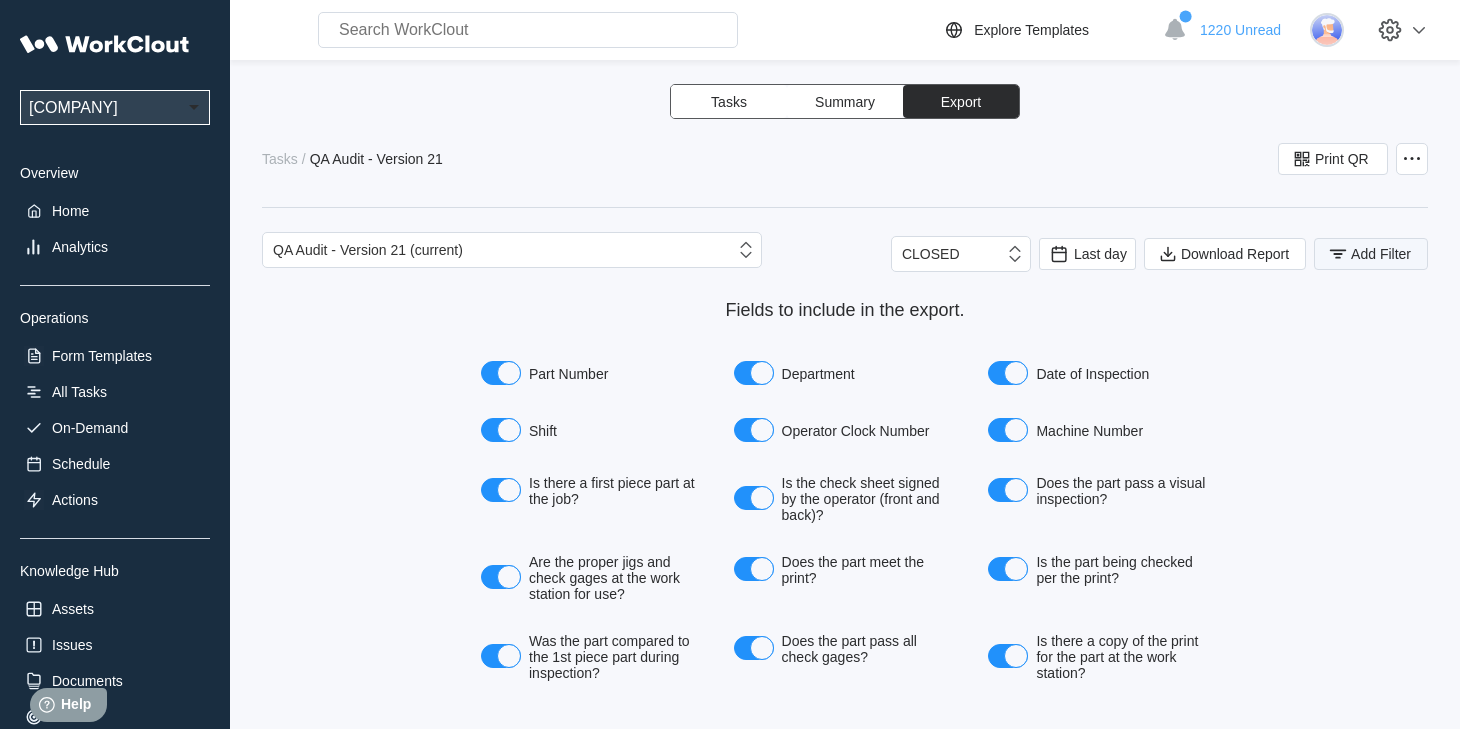 click 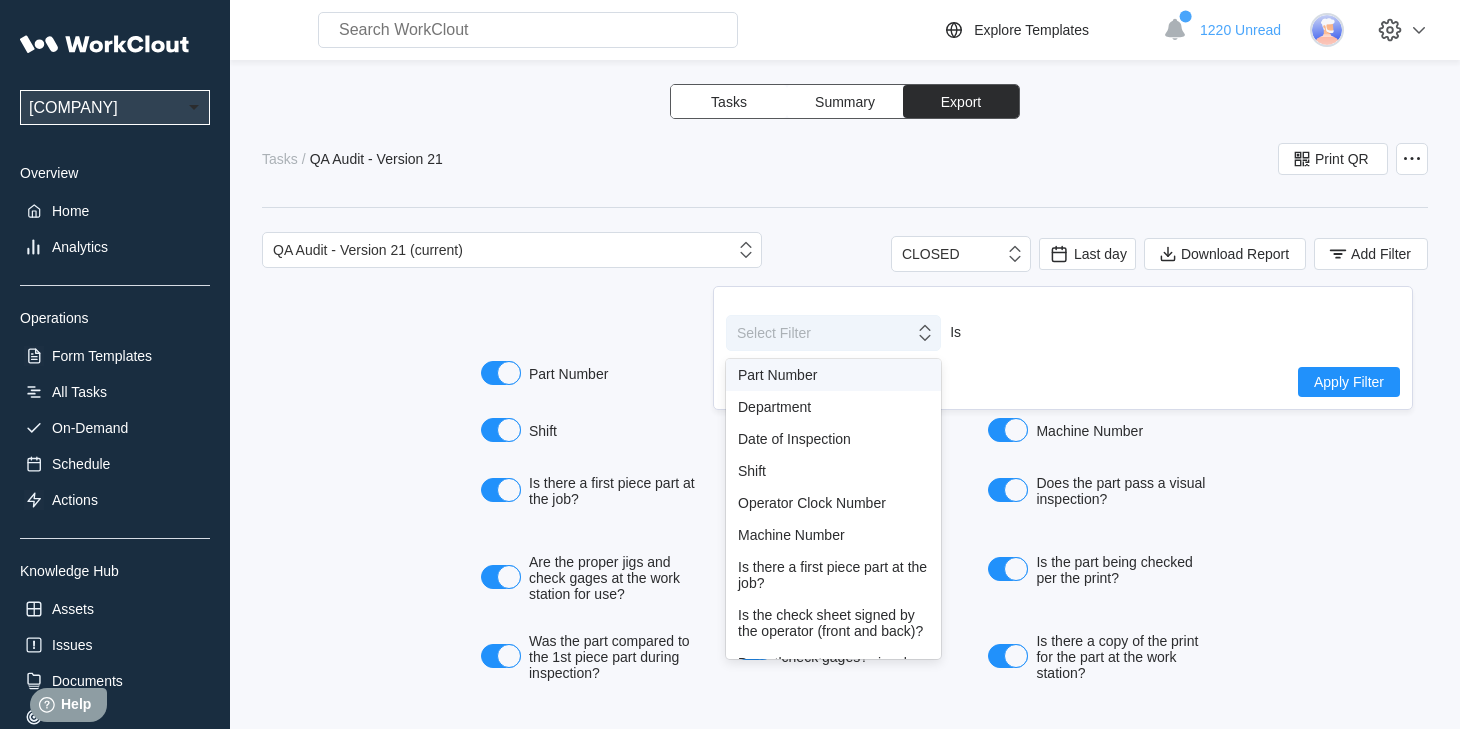 click 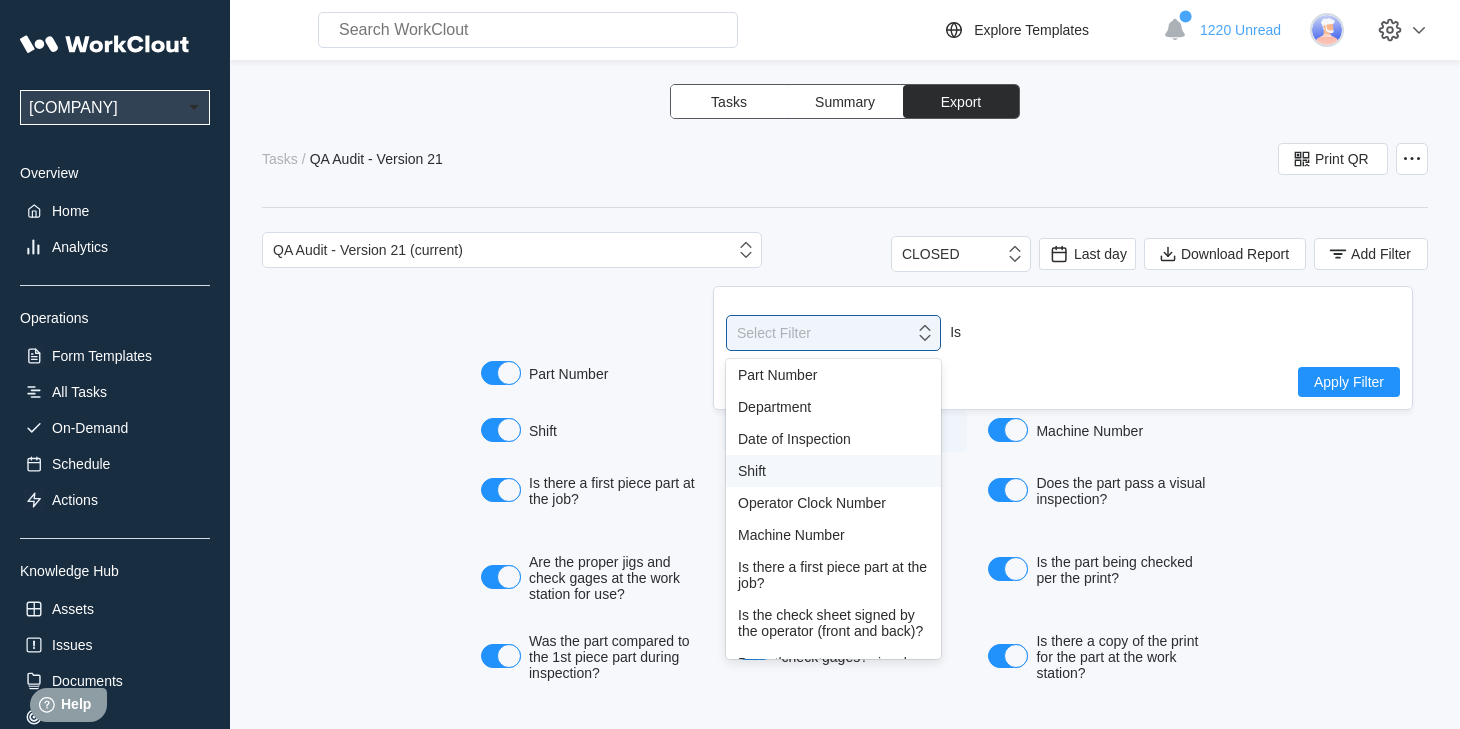 drag, startPoint x: 752, startPoint y: 471, endPoint x: 928, endPoint y: 444, distance: 178.05898 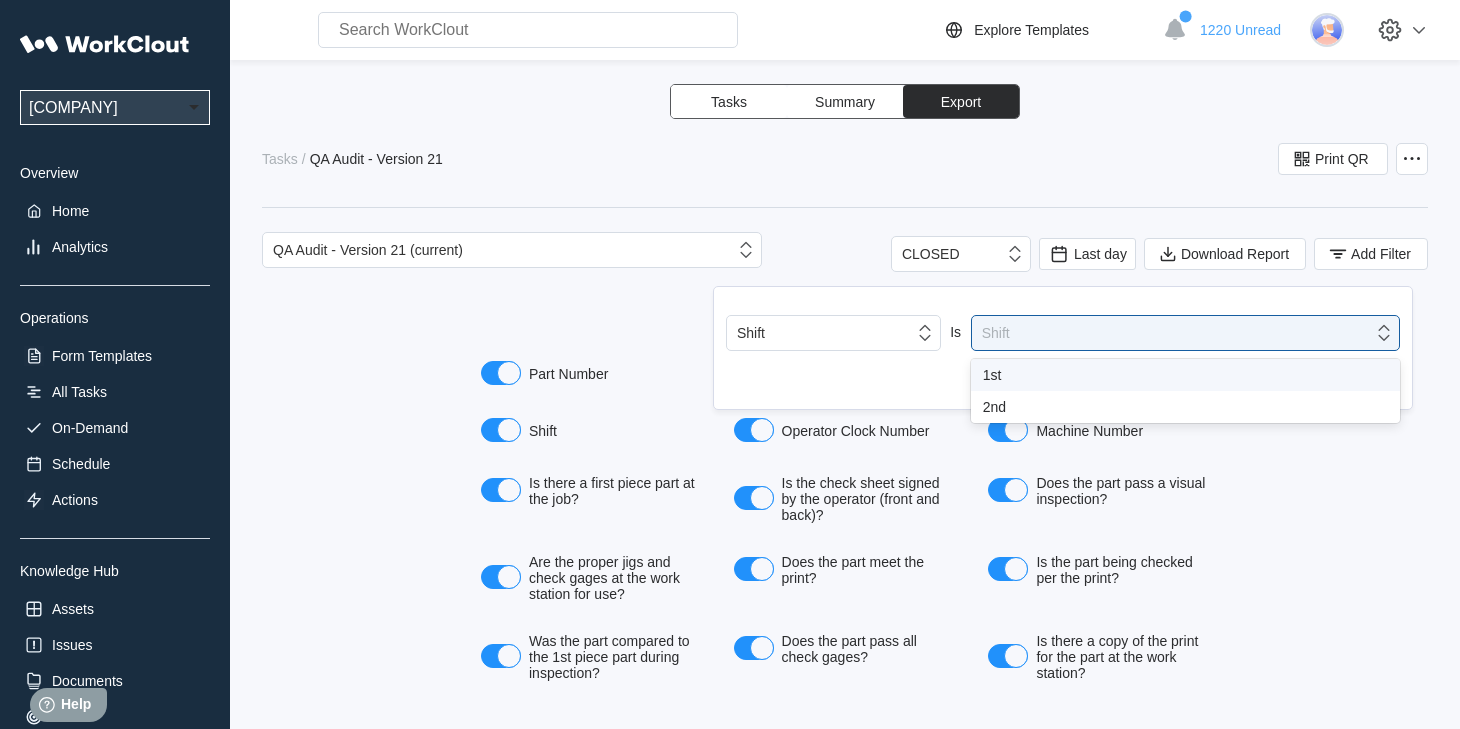 drag, startPoint x: 1381, startPoint y: 338, endPoint x: 1133, endPoint y: 351, distance: 248.34048 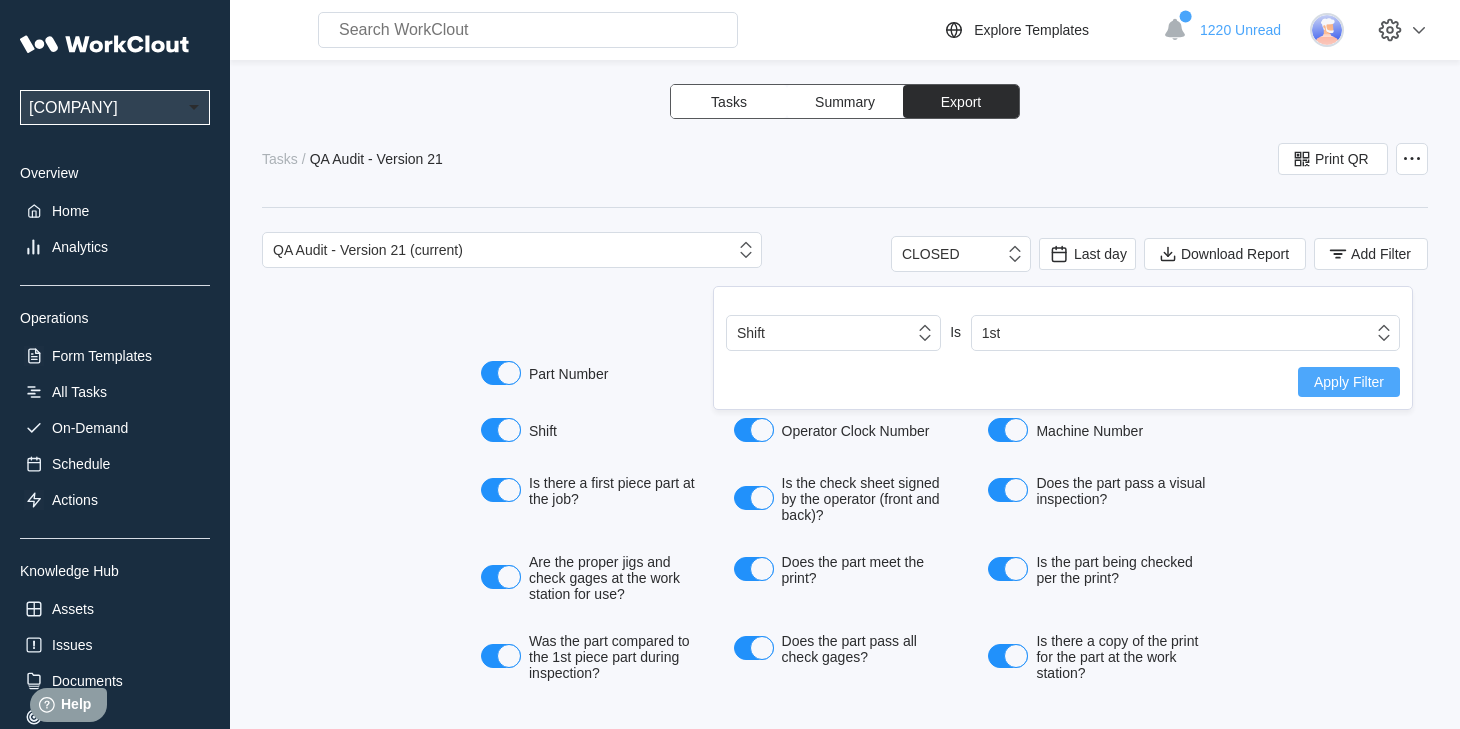 click on "Apply Filter" at bounding box center (1349, 382) 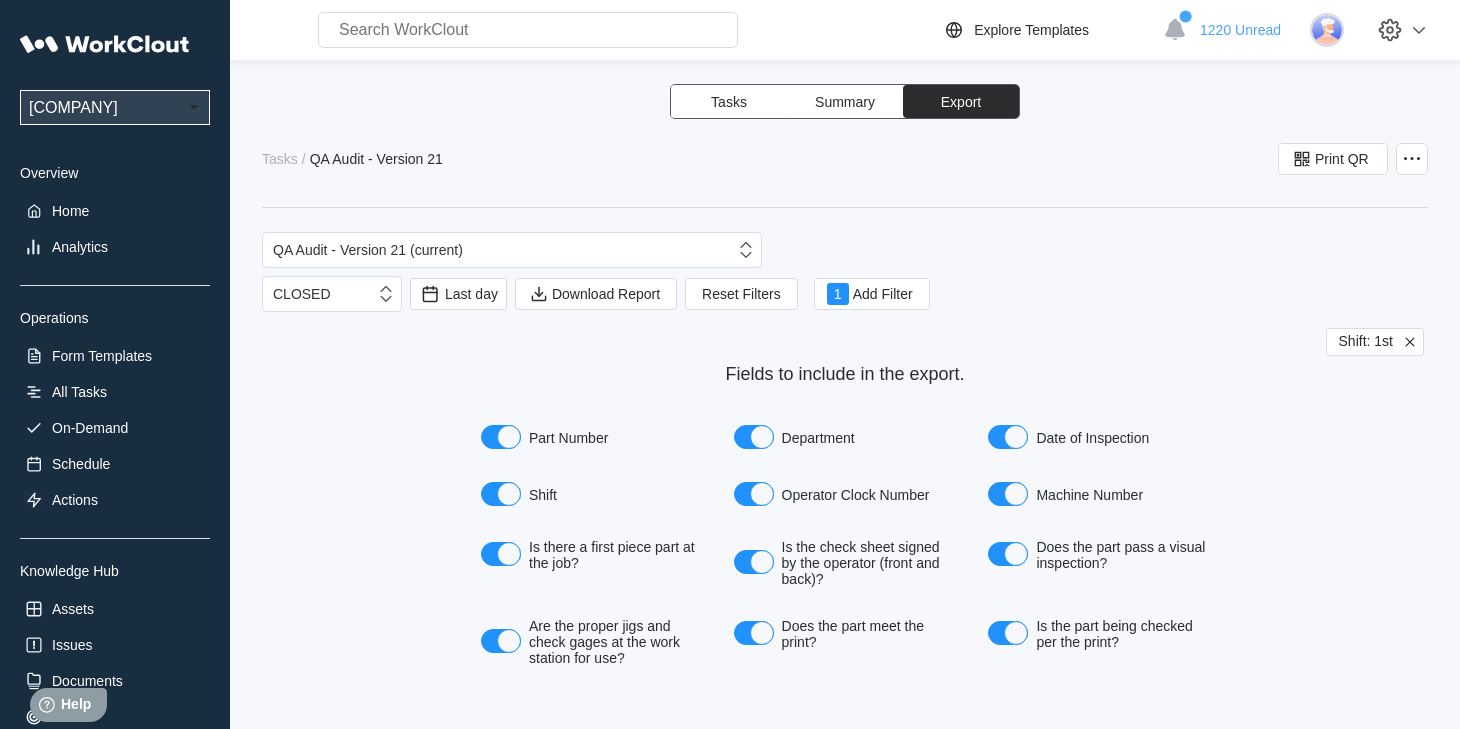drag, startPoint x: 1137, startPoint y: 238, endPoint x: -21, endPoint y: 612, distance: 1216.8977 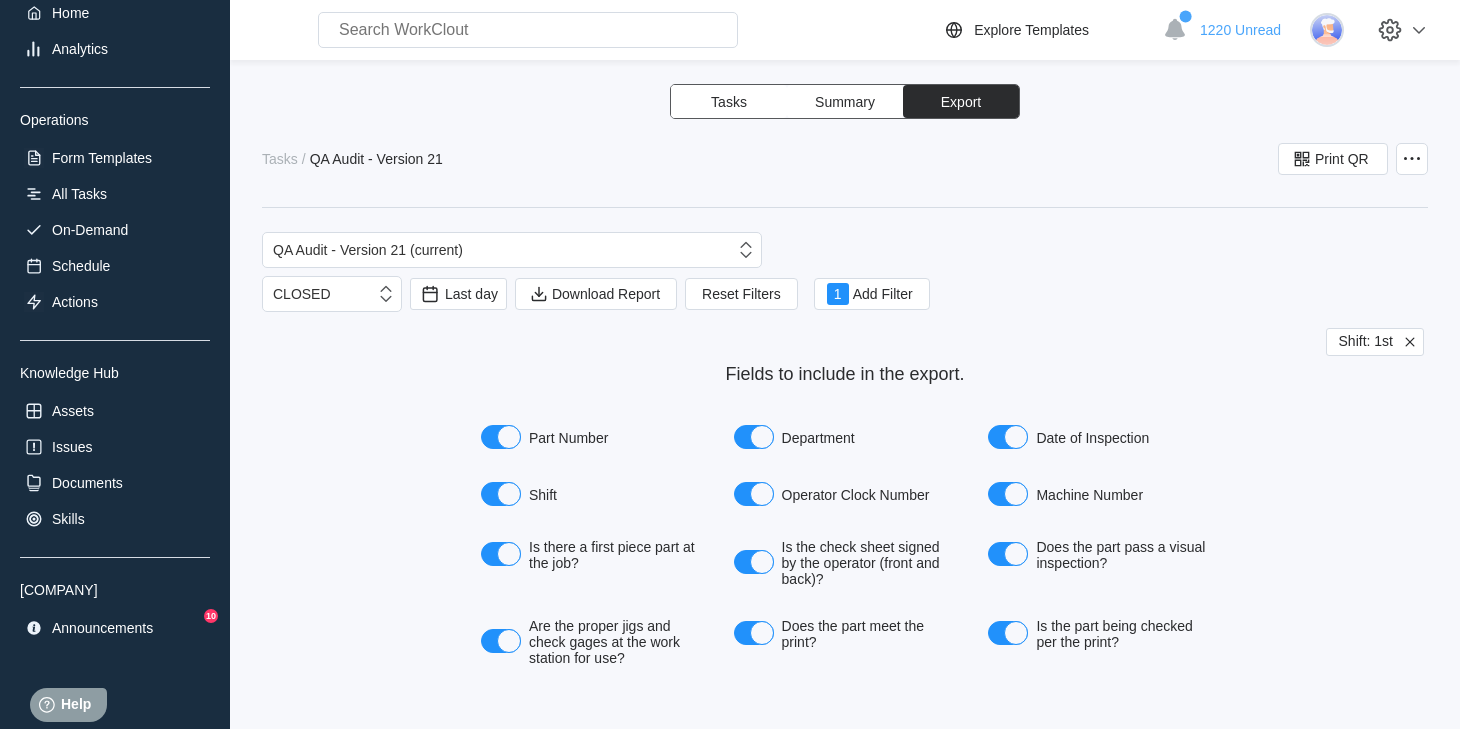 scroll, scrollTop: 200, scrollLeft: 0, axis: vertical 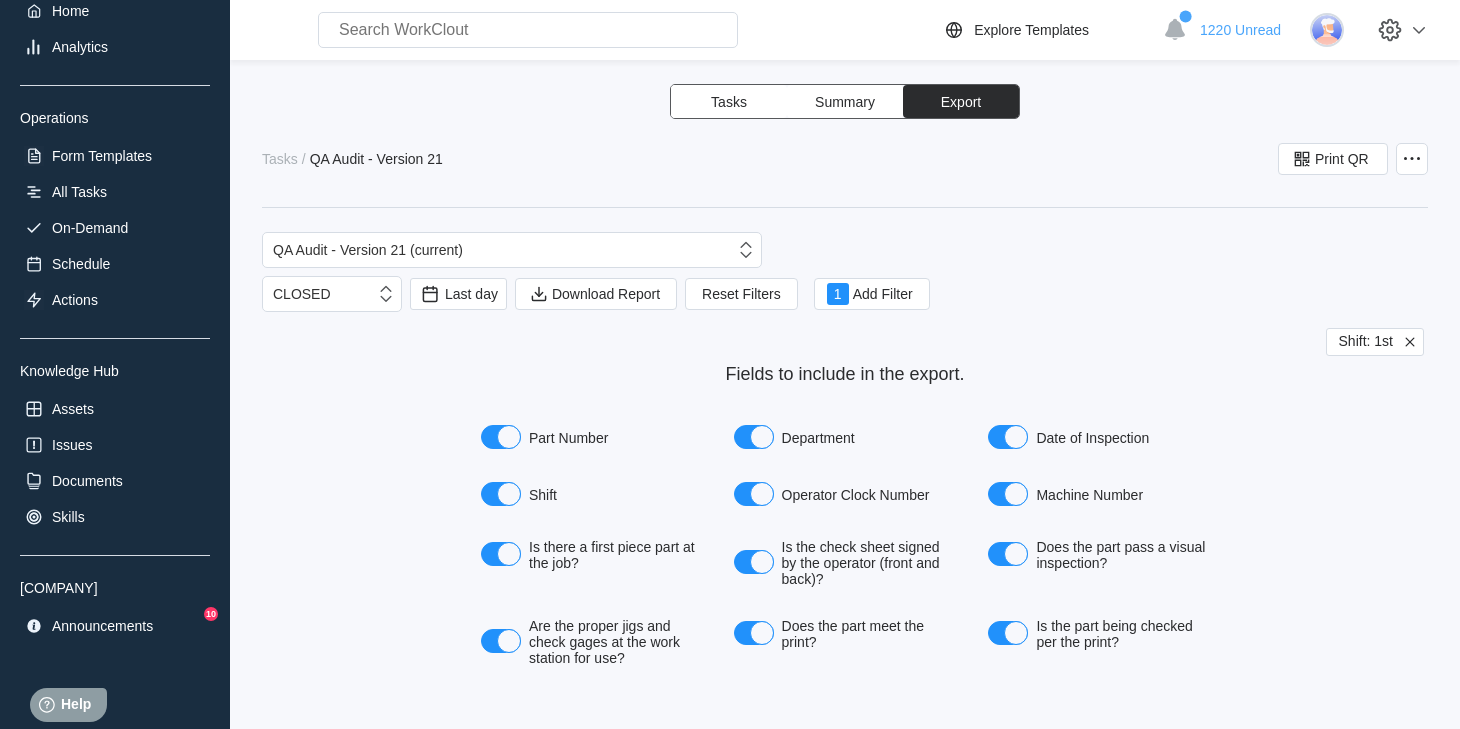 drag, startPoint x: 369, startPoint y: 396, endPoint x: 52, endPoint y: 461, distance: 323.59543 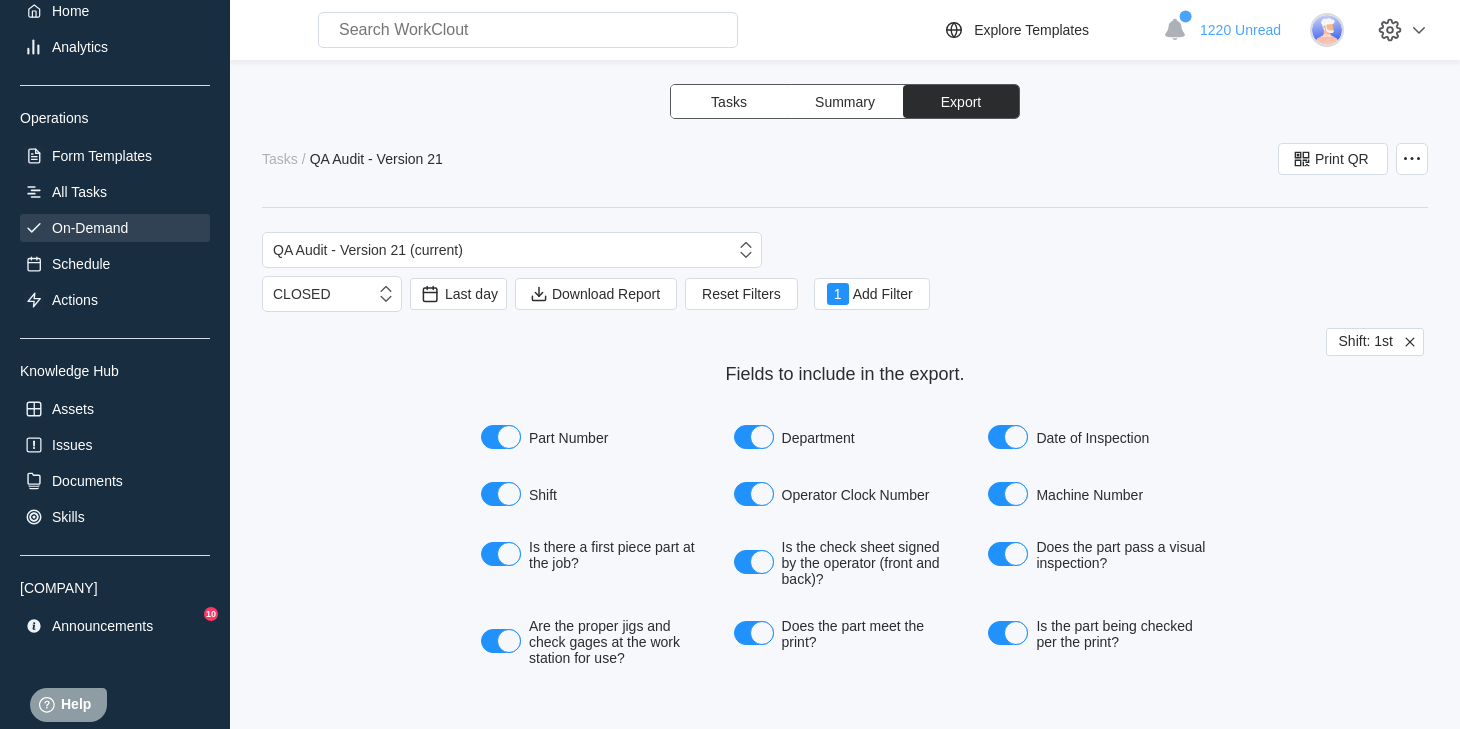 click on "On-Demand" at bounding box center [90, 228] 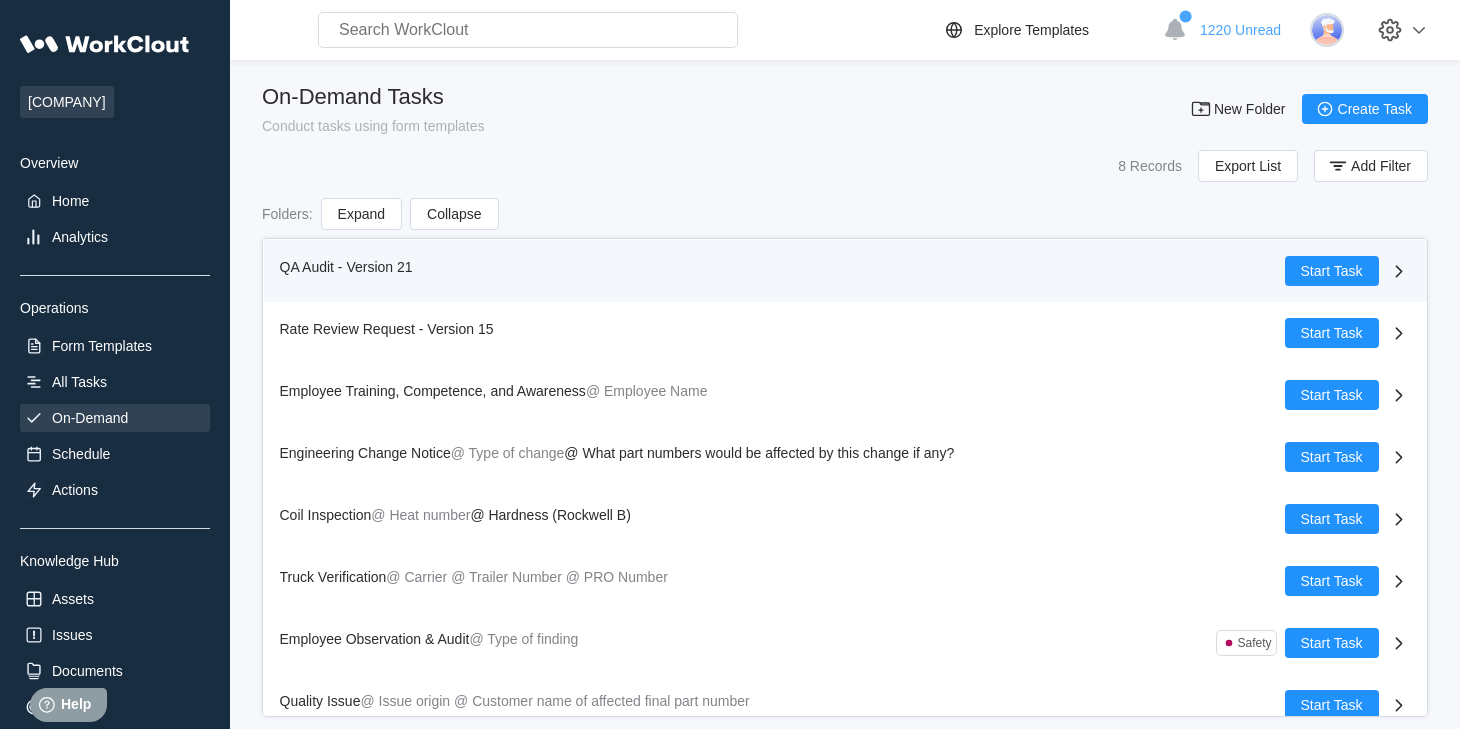 click on "QA Audit - Version 21" at bounding box center [346, 267] 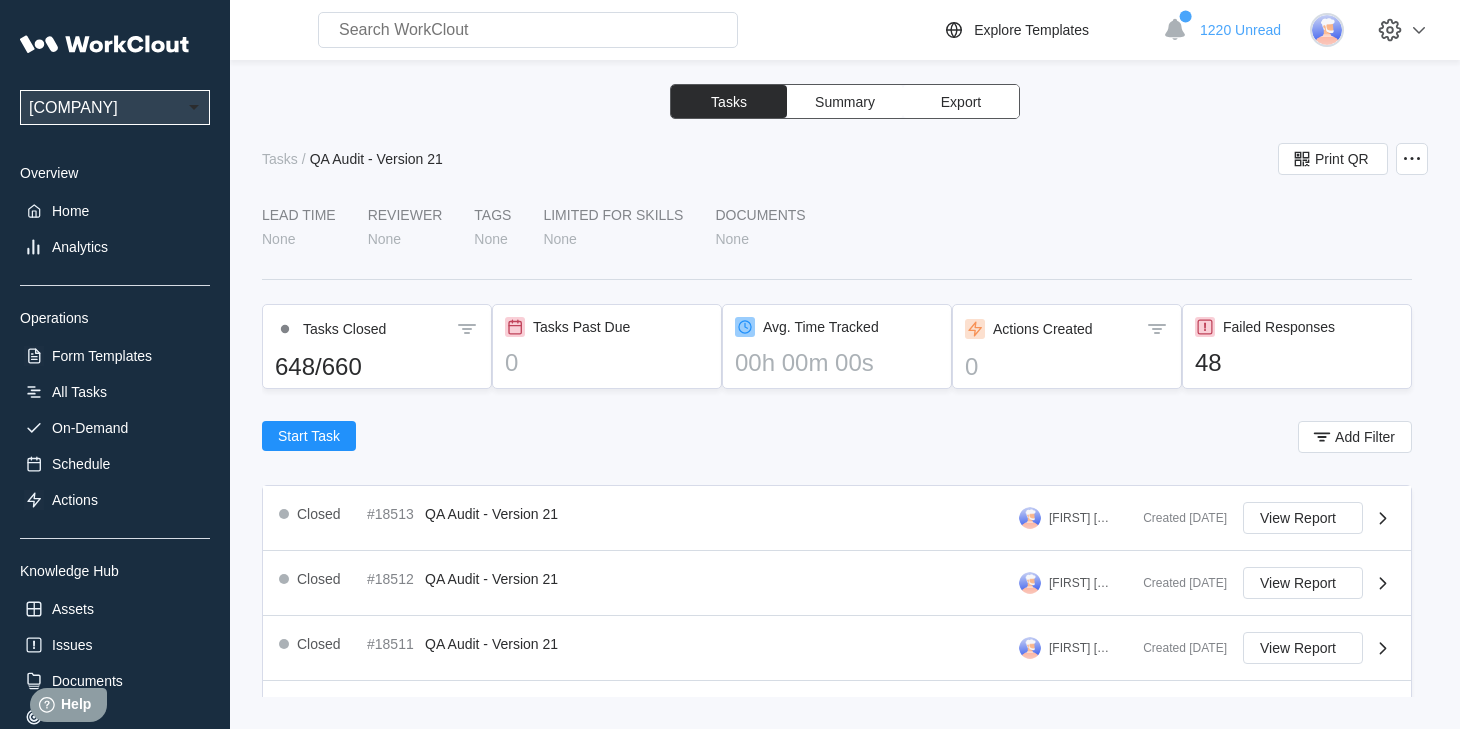 click on "Export" at bounding box center (961, 101) 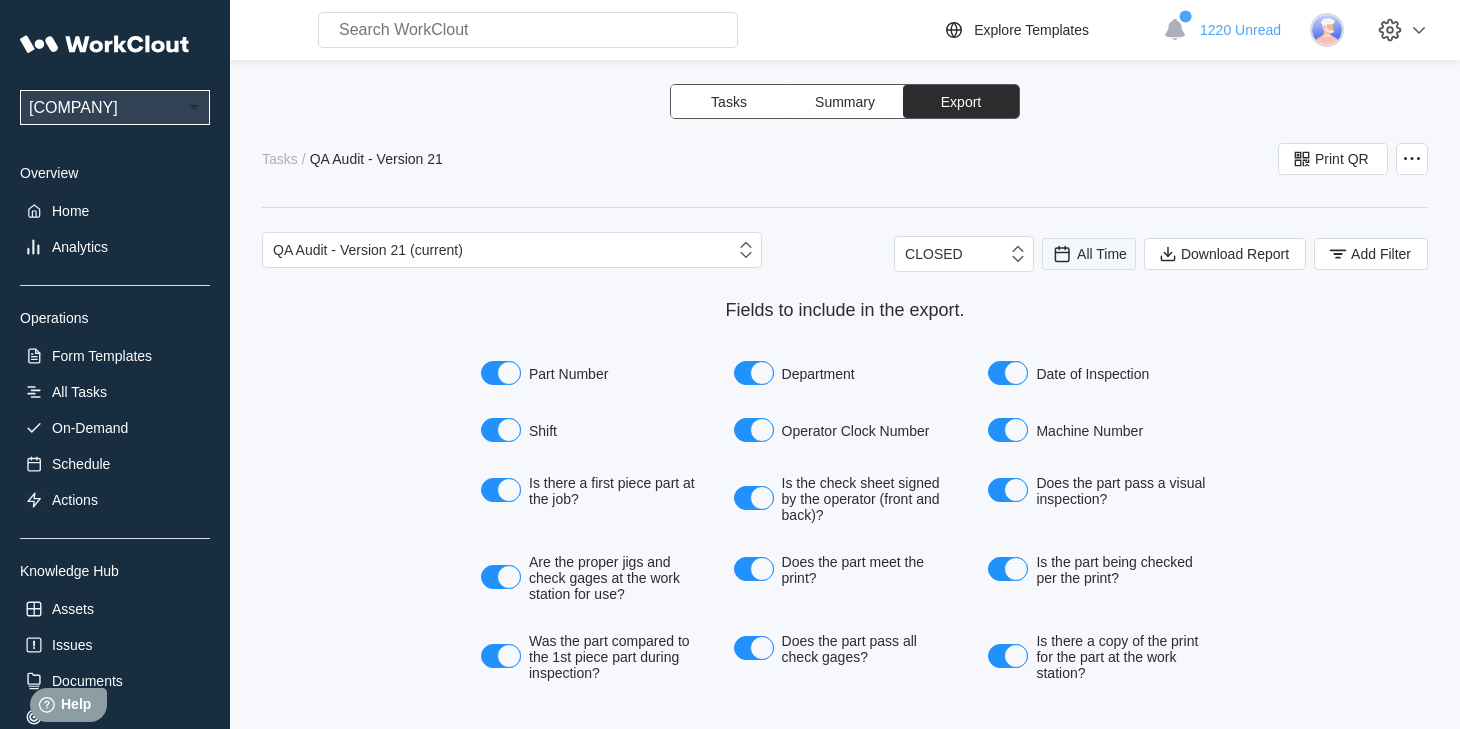 click on "All Time" at bounding box center [1102, 254] 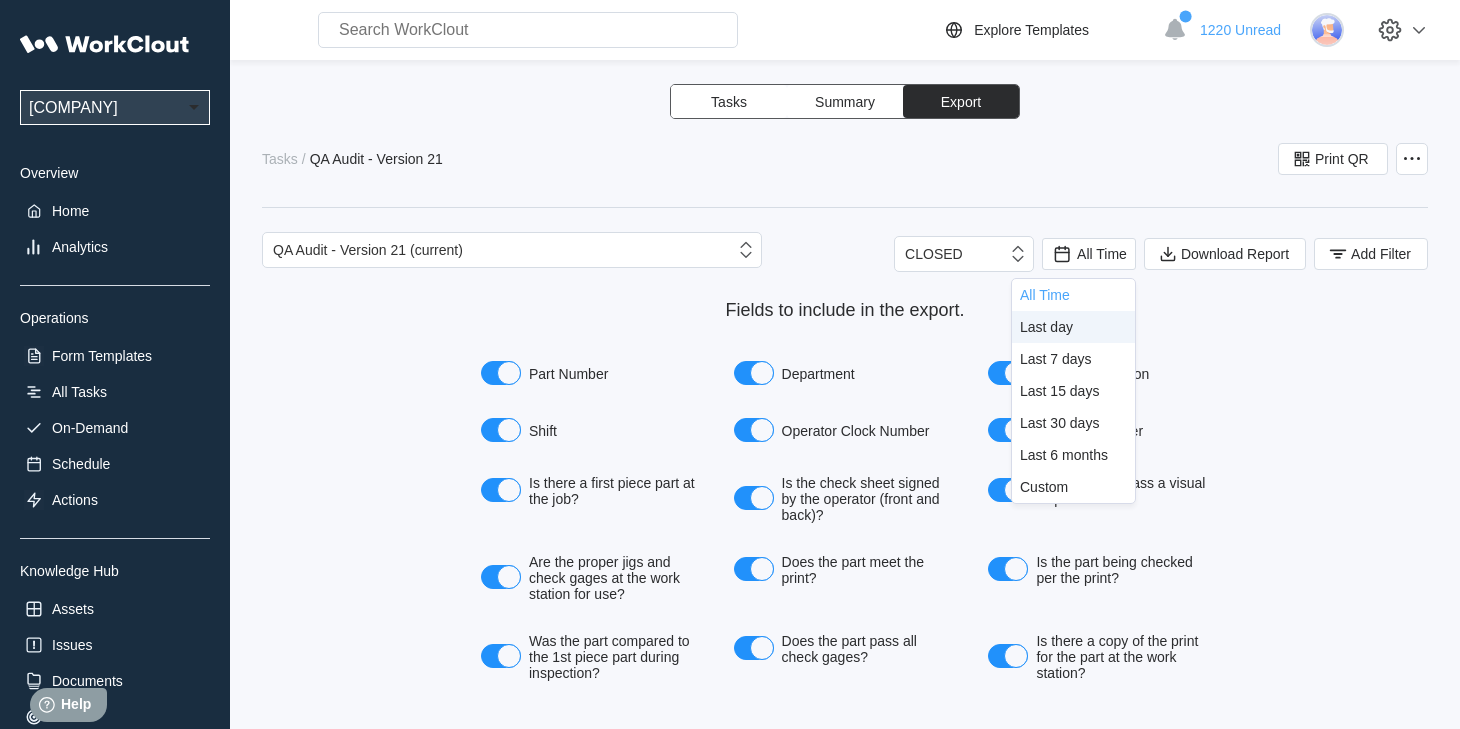 click on "Last day" at bounding box center [1073, 327] 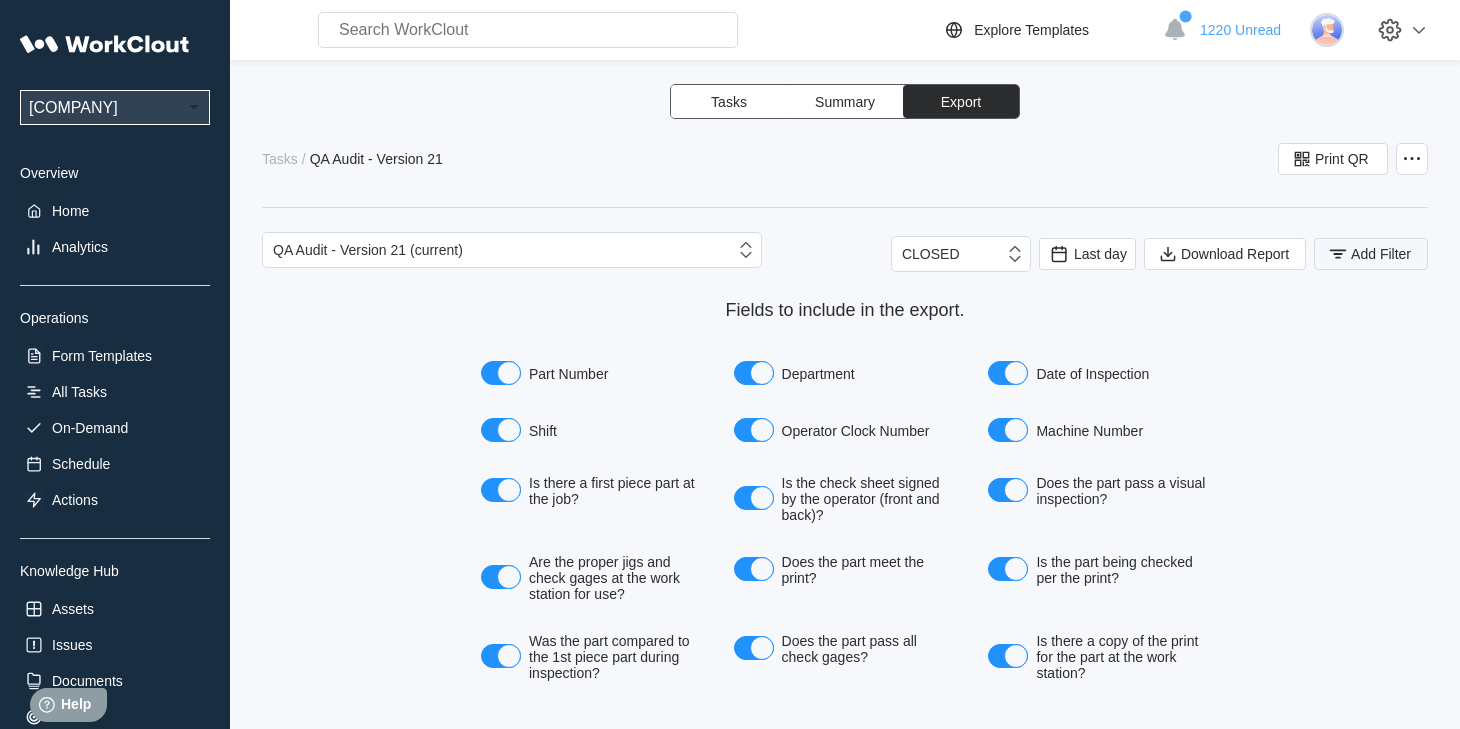 click 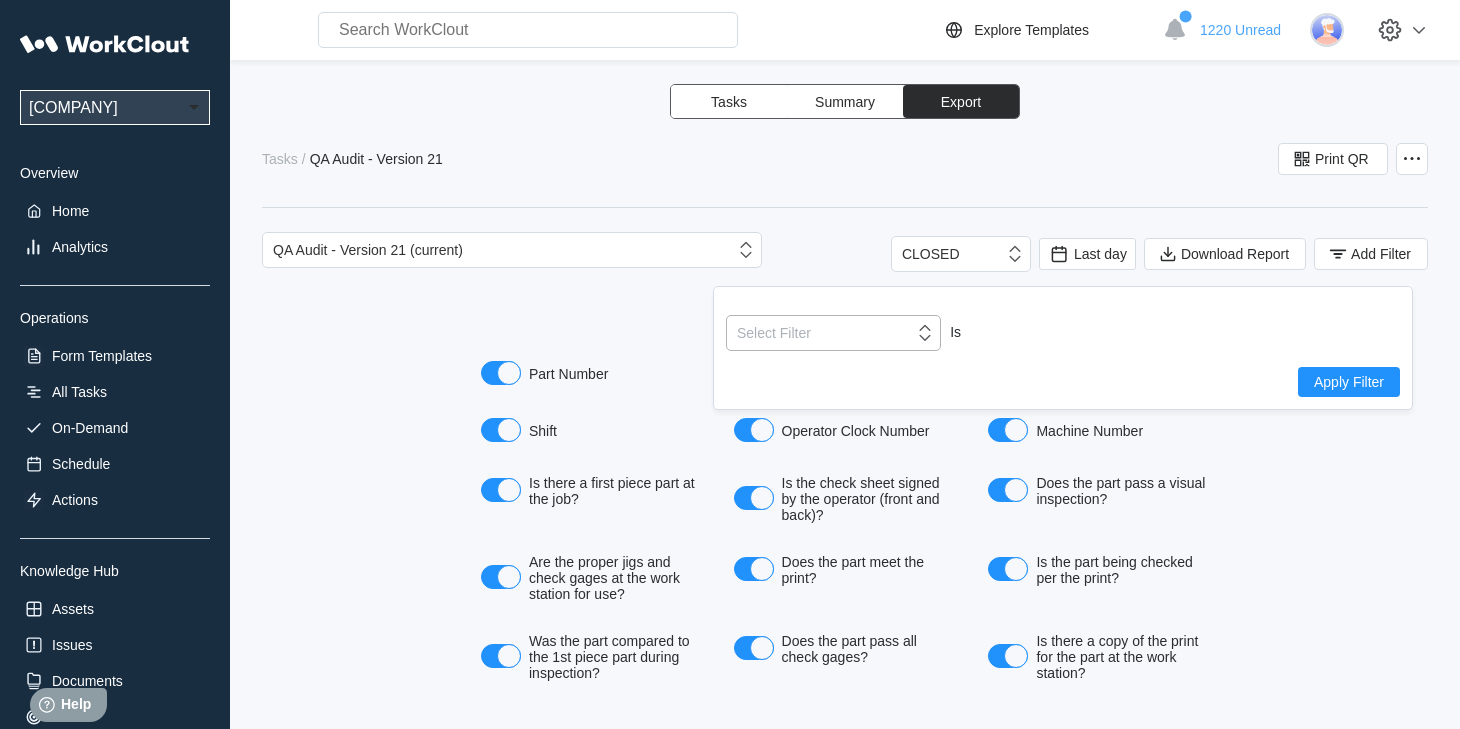 click 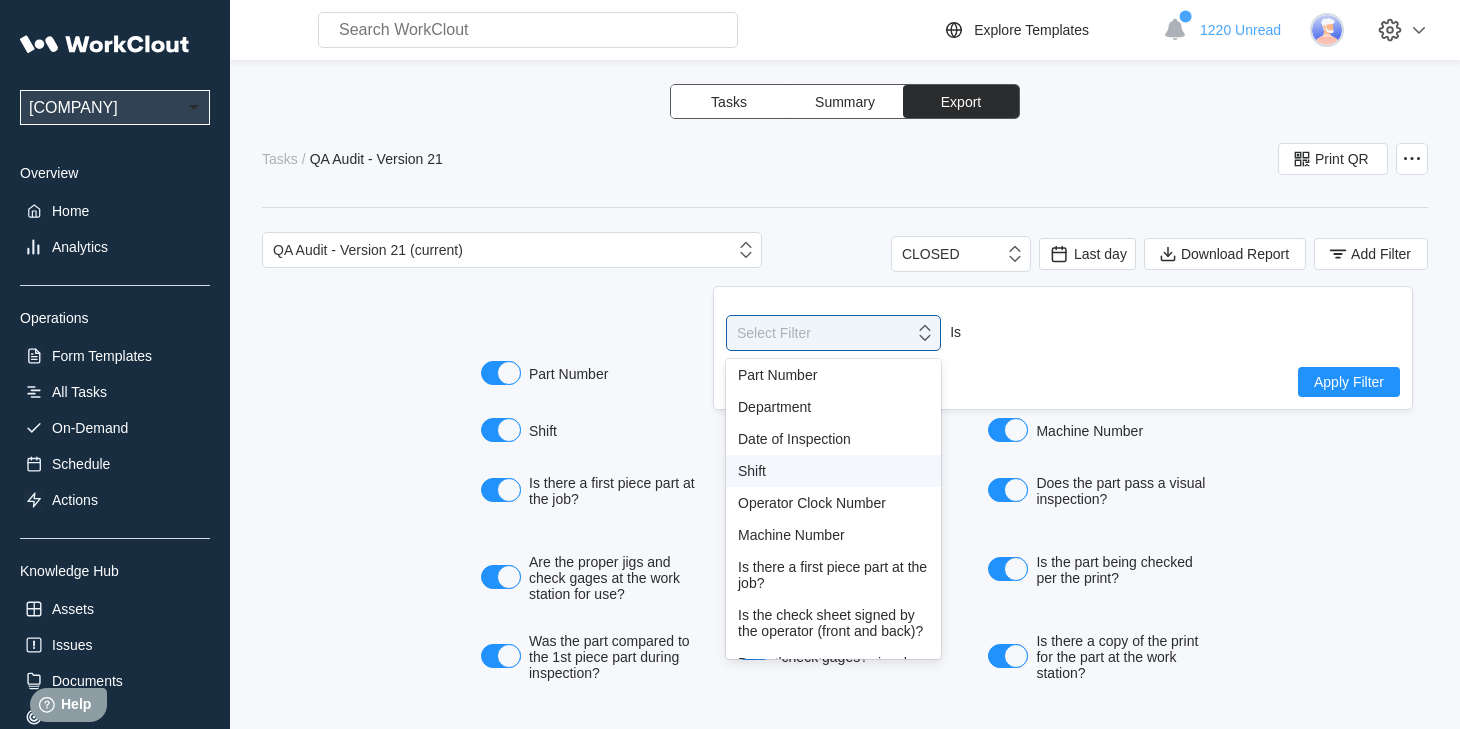 drag, startPoint x: 744, startPoint y: 474, endPoint x: 1040, endPoint y: 414, distance: 302.01987 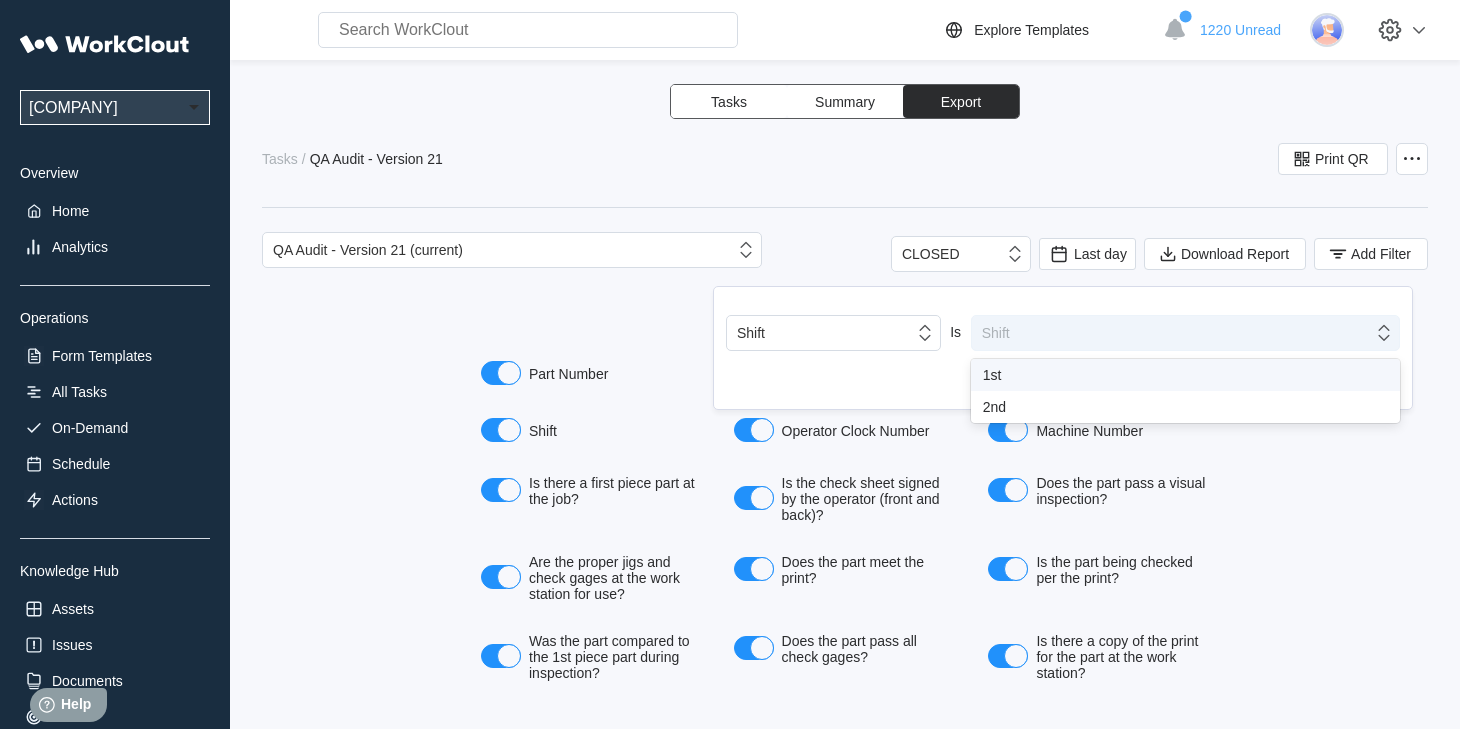 click 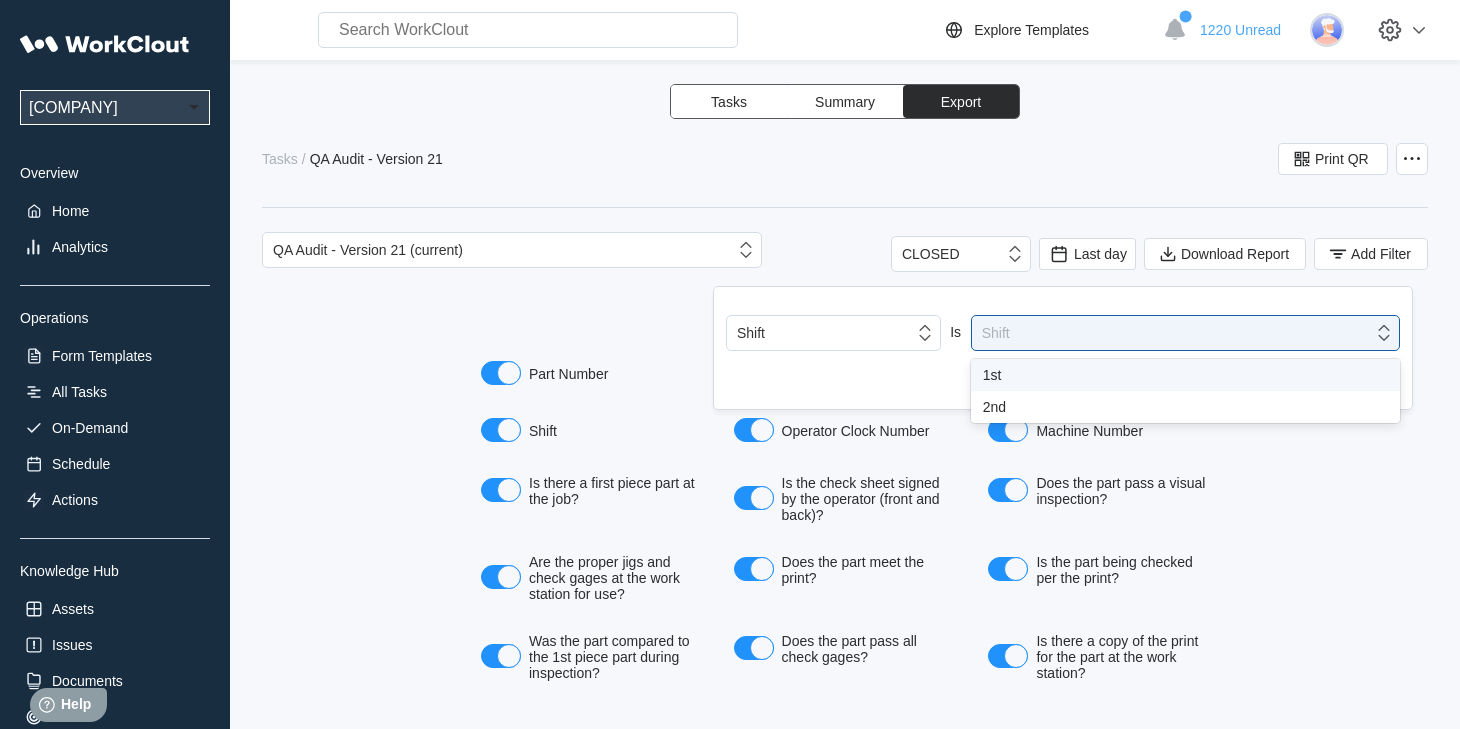 click on "1st" at bounding box center (1185, 375) 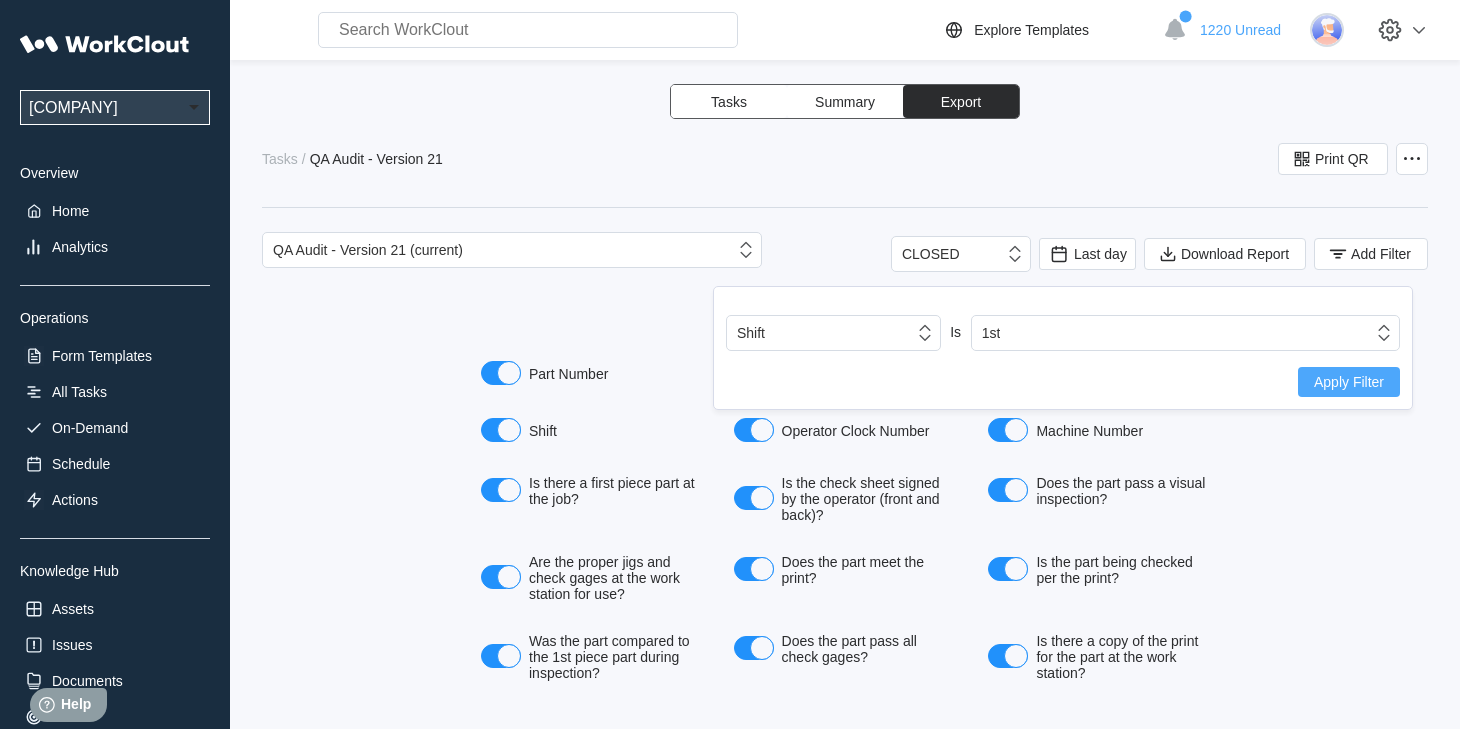 click on "Apply Filter" at bounding box center (1349, 382) 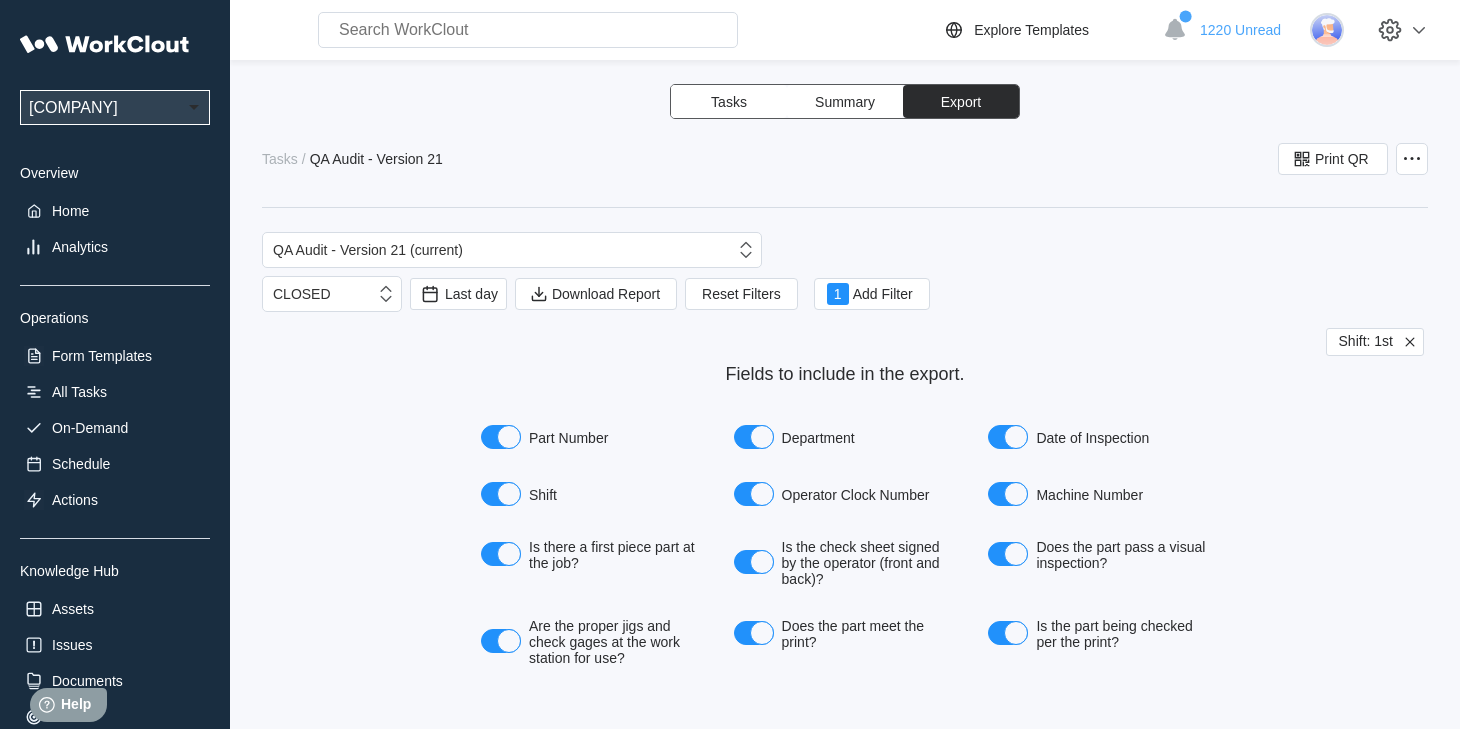 drag, startPoint x: 1229, startPoint y: 355, endPoint x: 1250, endPoint y: 326, distance: 35.805027 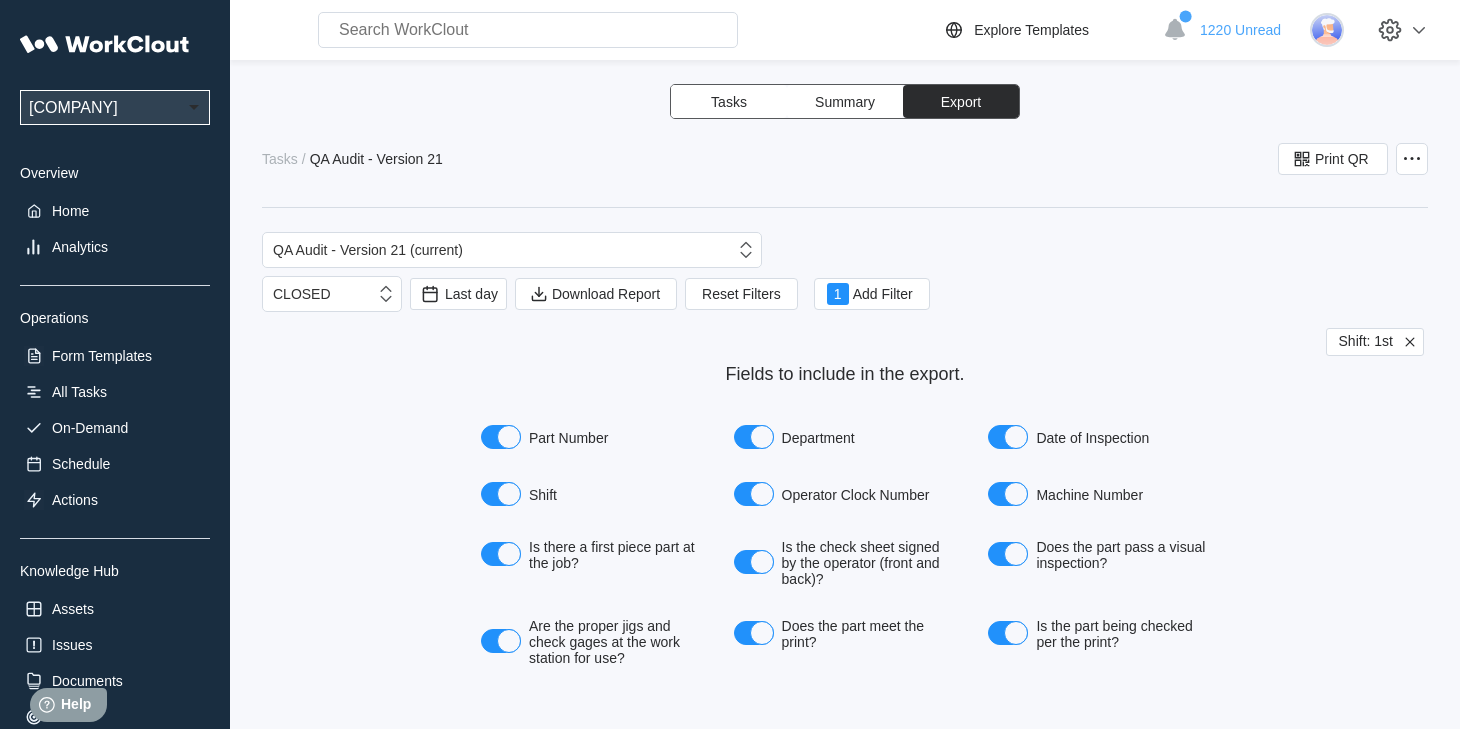 drag, startPoint x: 612, startPoint y: 234, endPoint x: 613, endPoint y: 220, distance: 14.035668 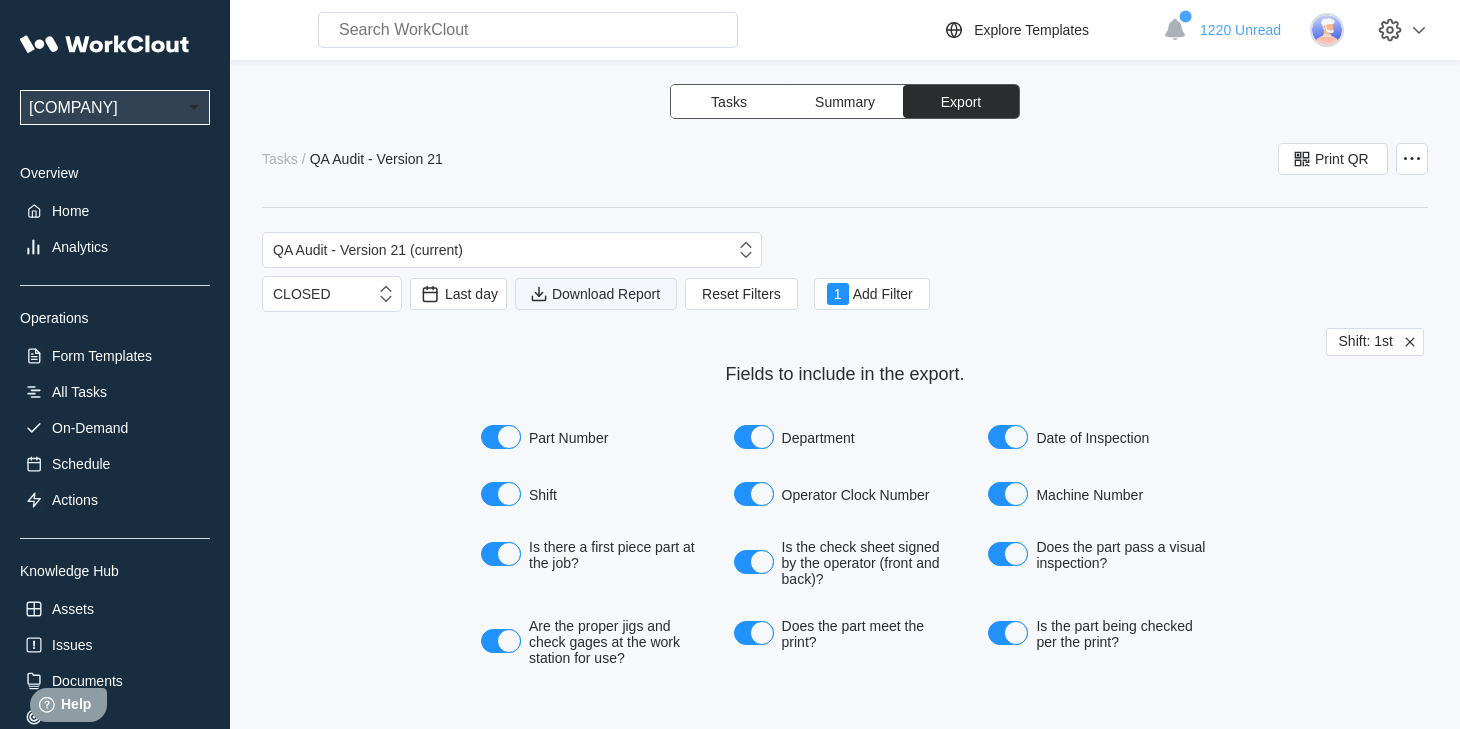 drag, startPoint x: 1118, startPoint y: 215, endPoint x: 577, endPoint y: 285, distance: 545.5098 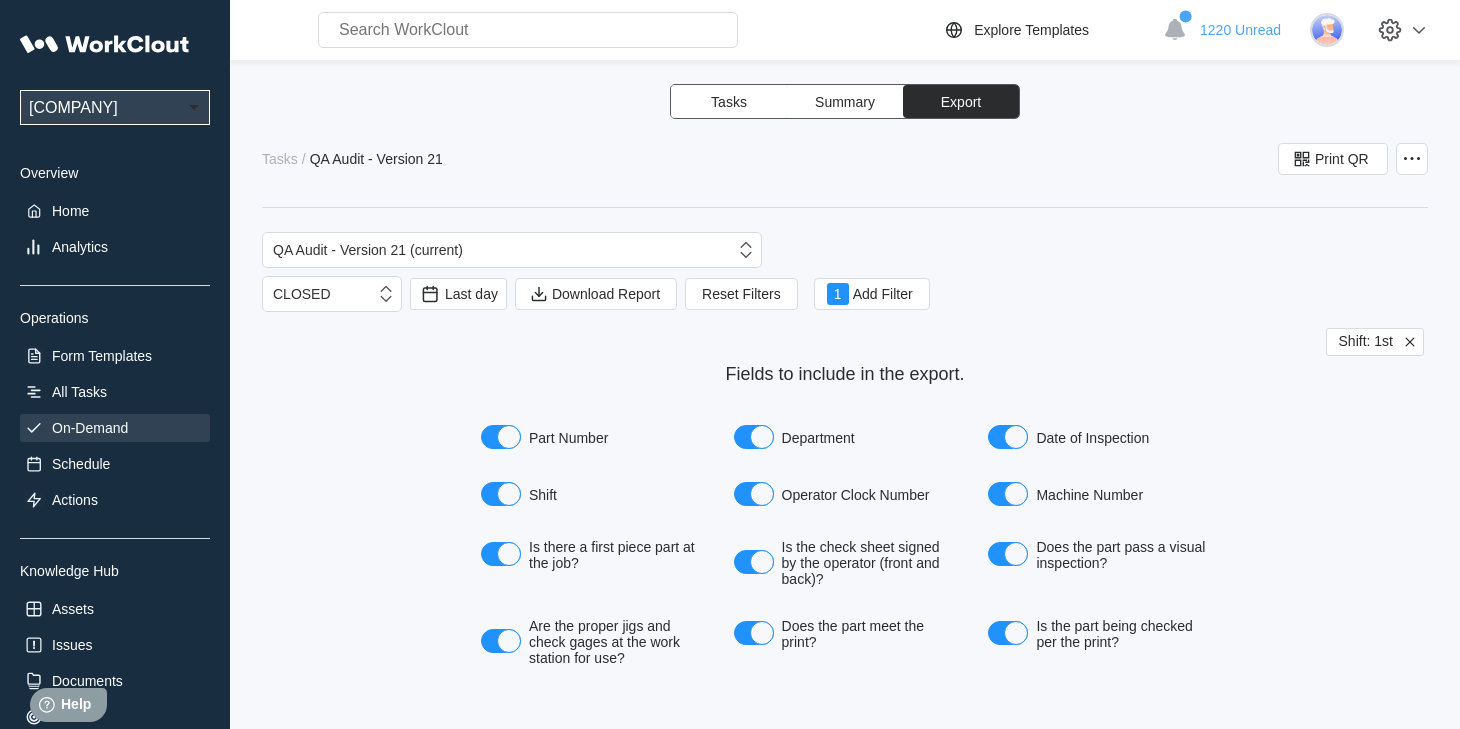 click on "On-Demand" at bounding box center (90, 428) 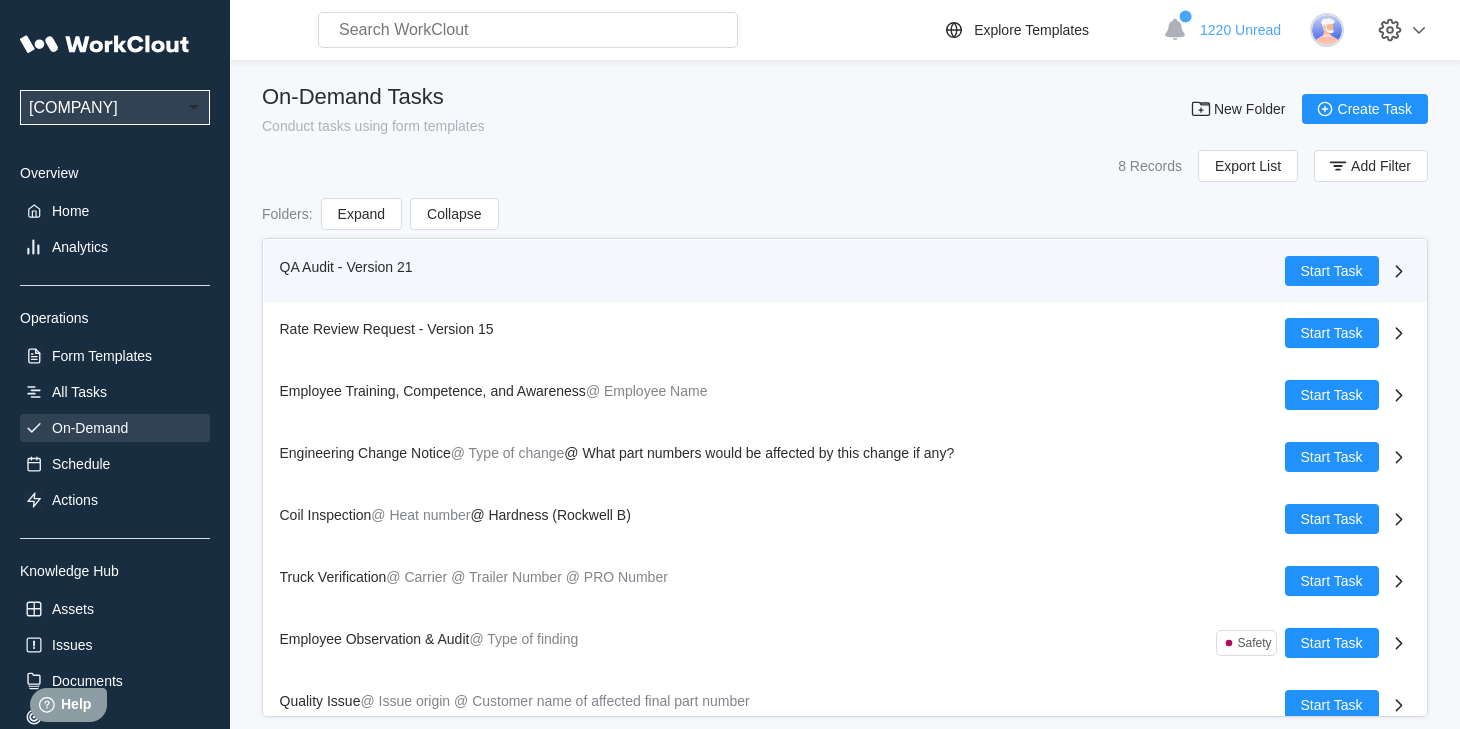 click on "QA Audit - Version 21" at bounding box center (346, 267) 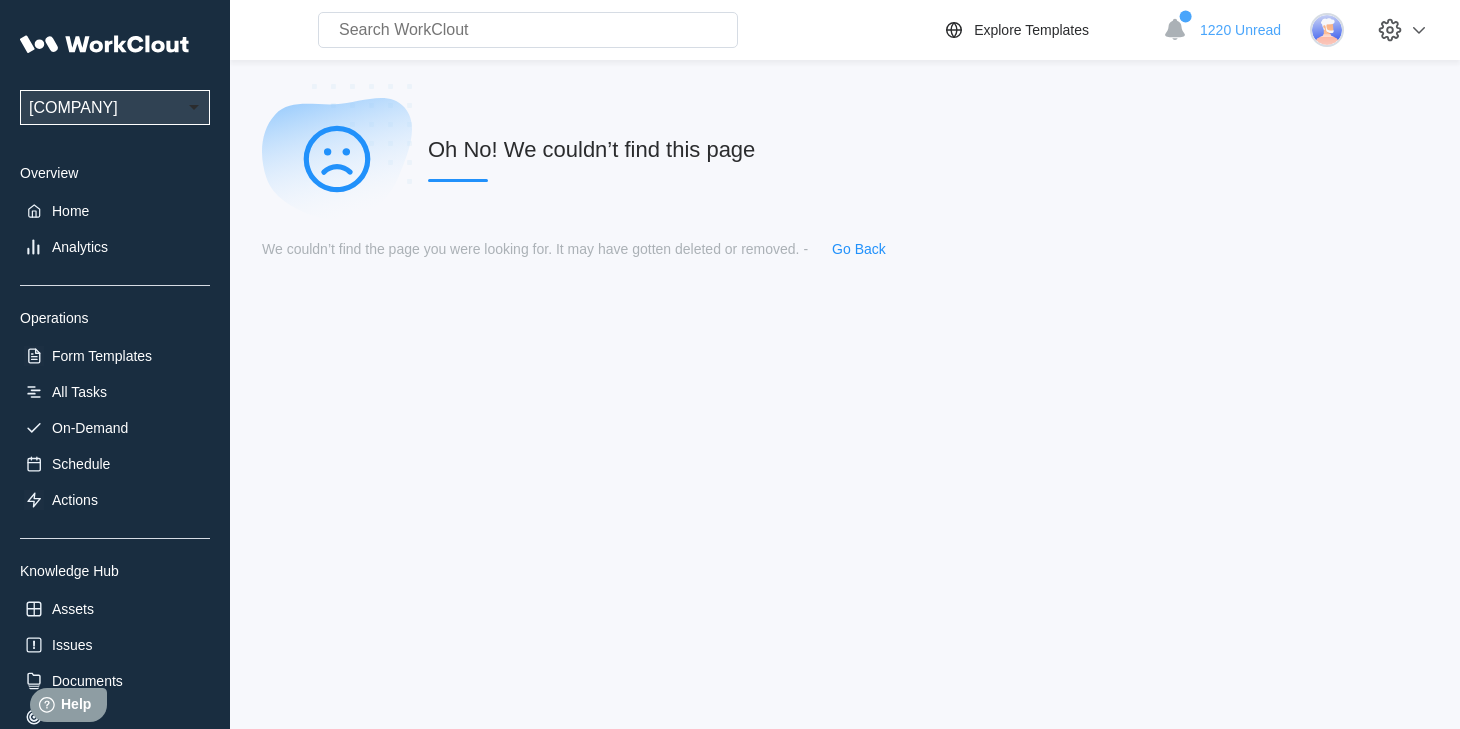 click on "Oh No! We couldn’t find this page" at bounding box center (845, 159) 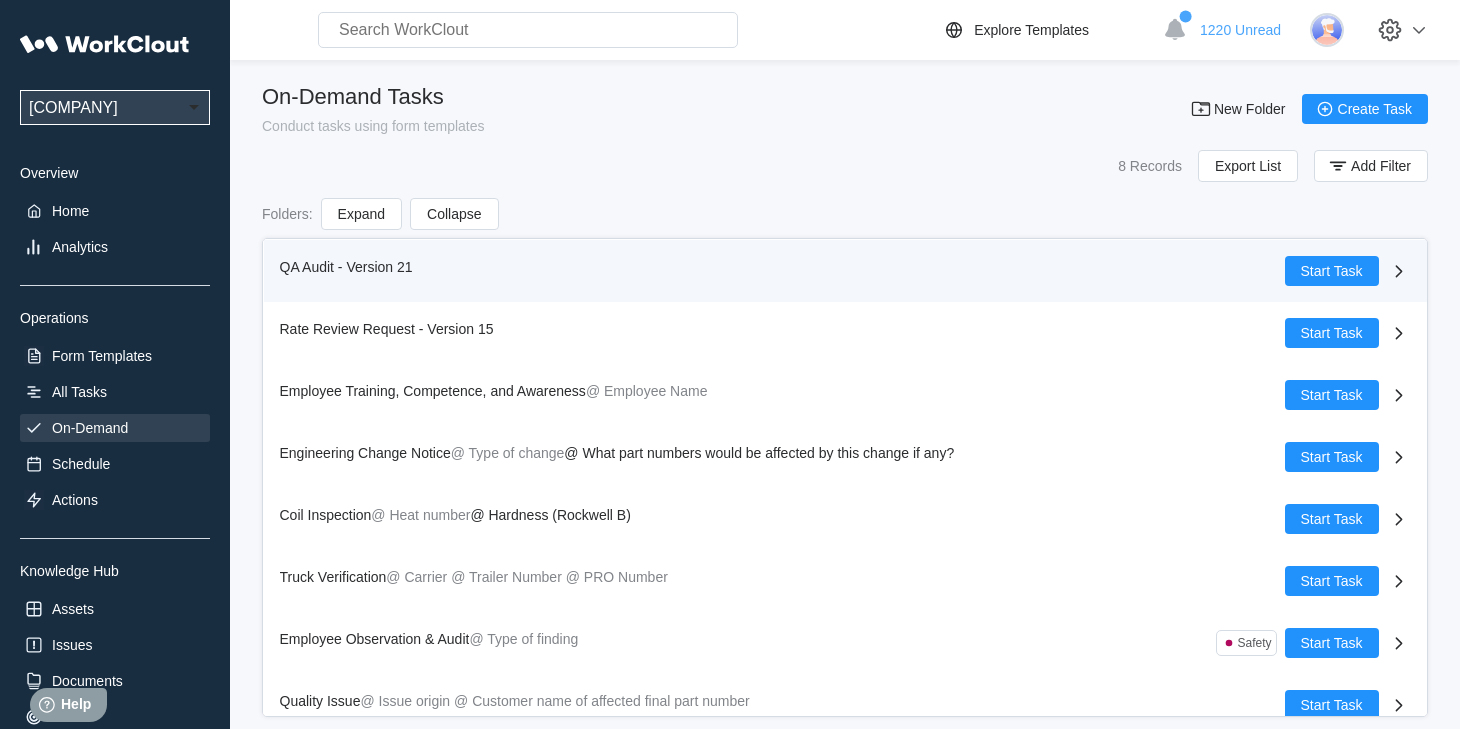 drag, startPoint x: 304, startPoint y: 268, endPoint x: 479, endPoint y: 278, distance: 175.28548 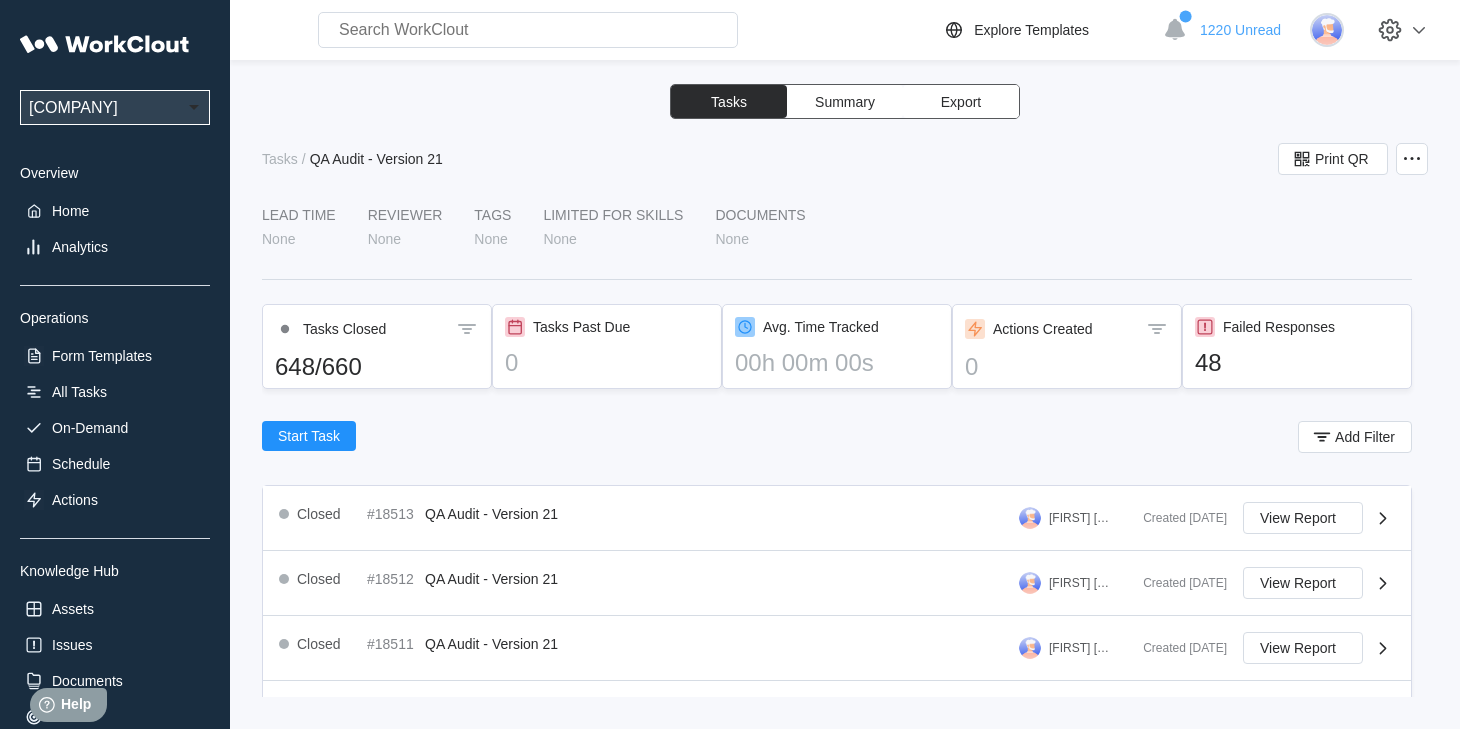 click on "Export" at bounding box center (961, 102) 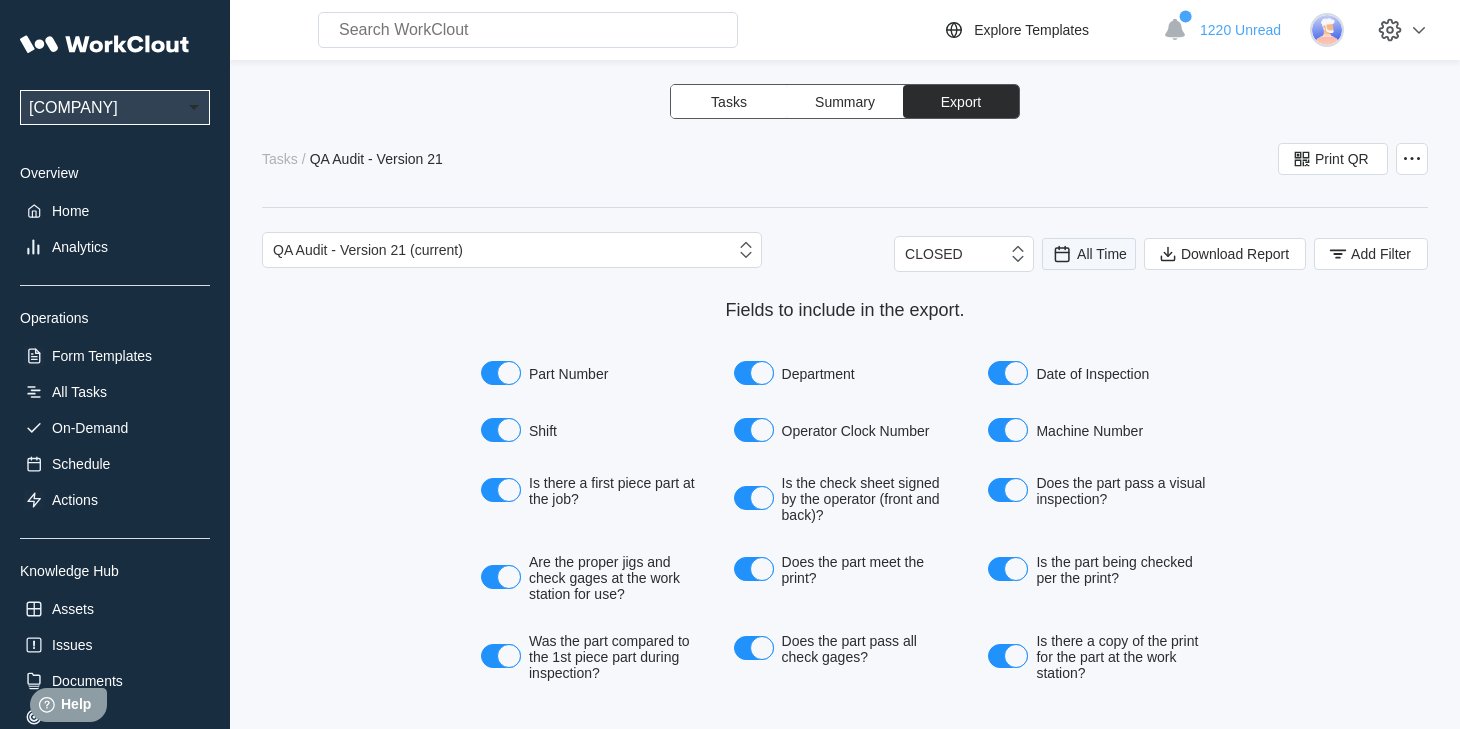click on "All Time" at bounding box center [1102, 254] 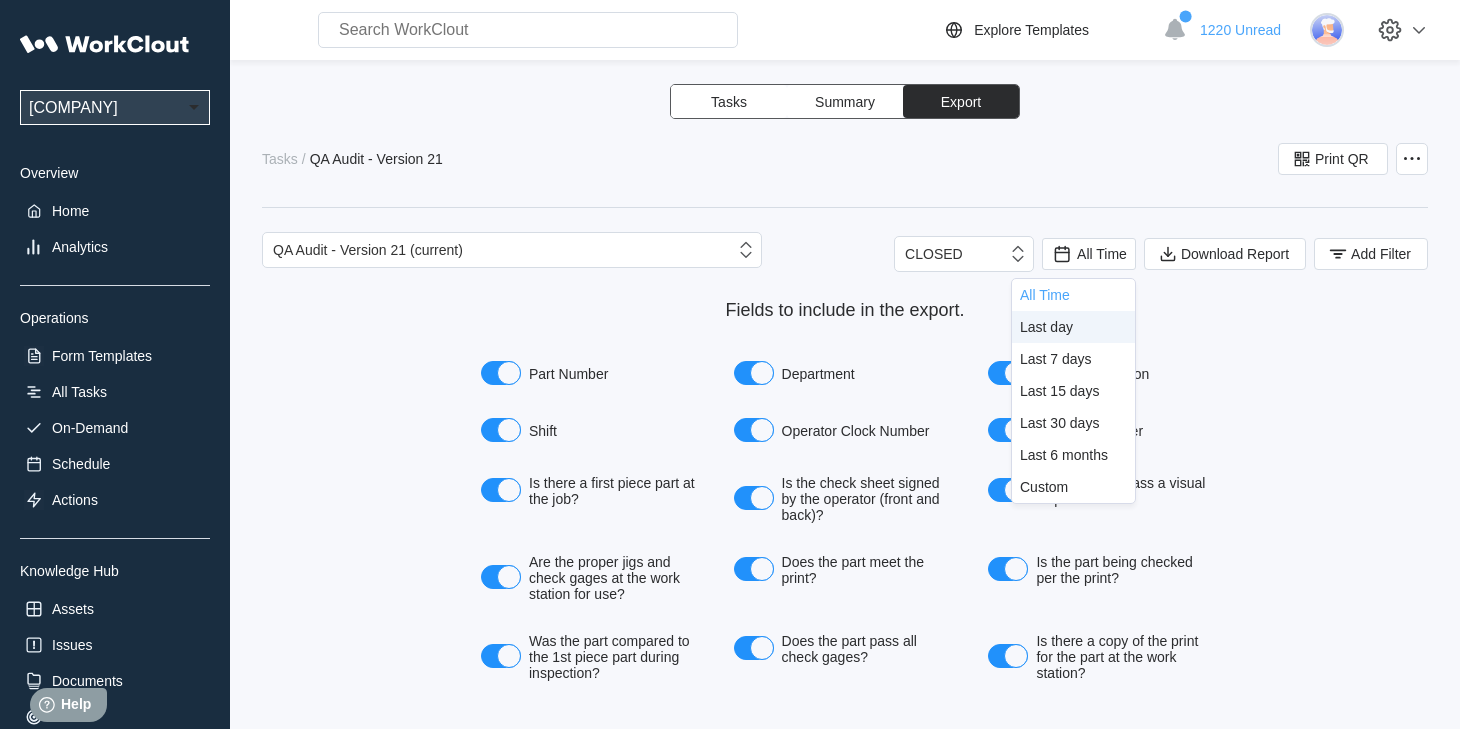 click on "Last day" at bounding box center (1046, 327) 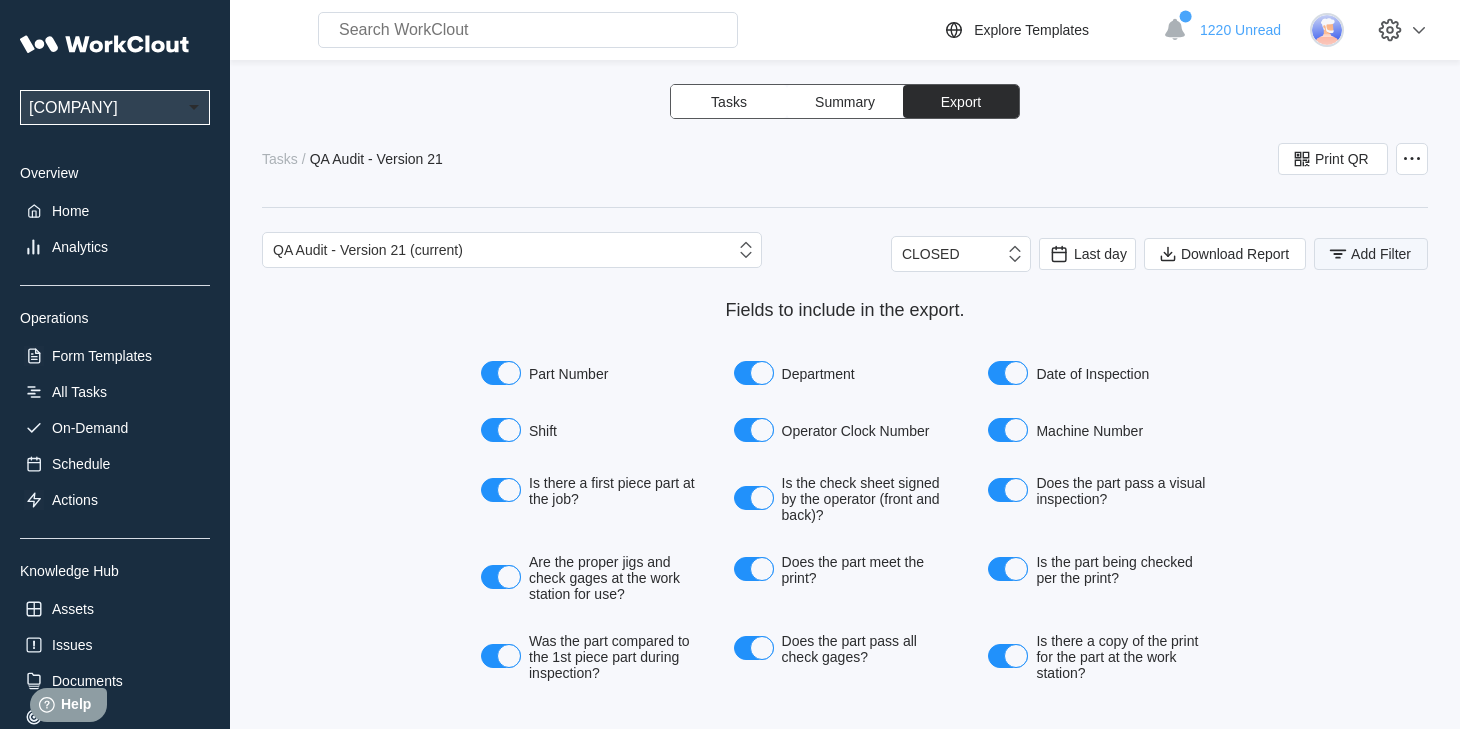 click on "Add Filter" at bounding box center (1381, 254) 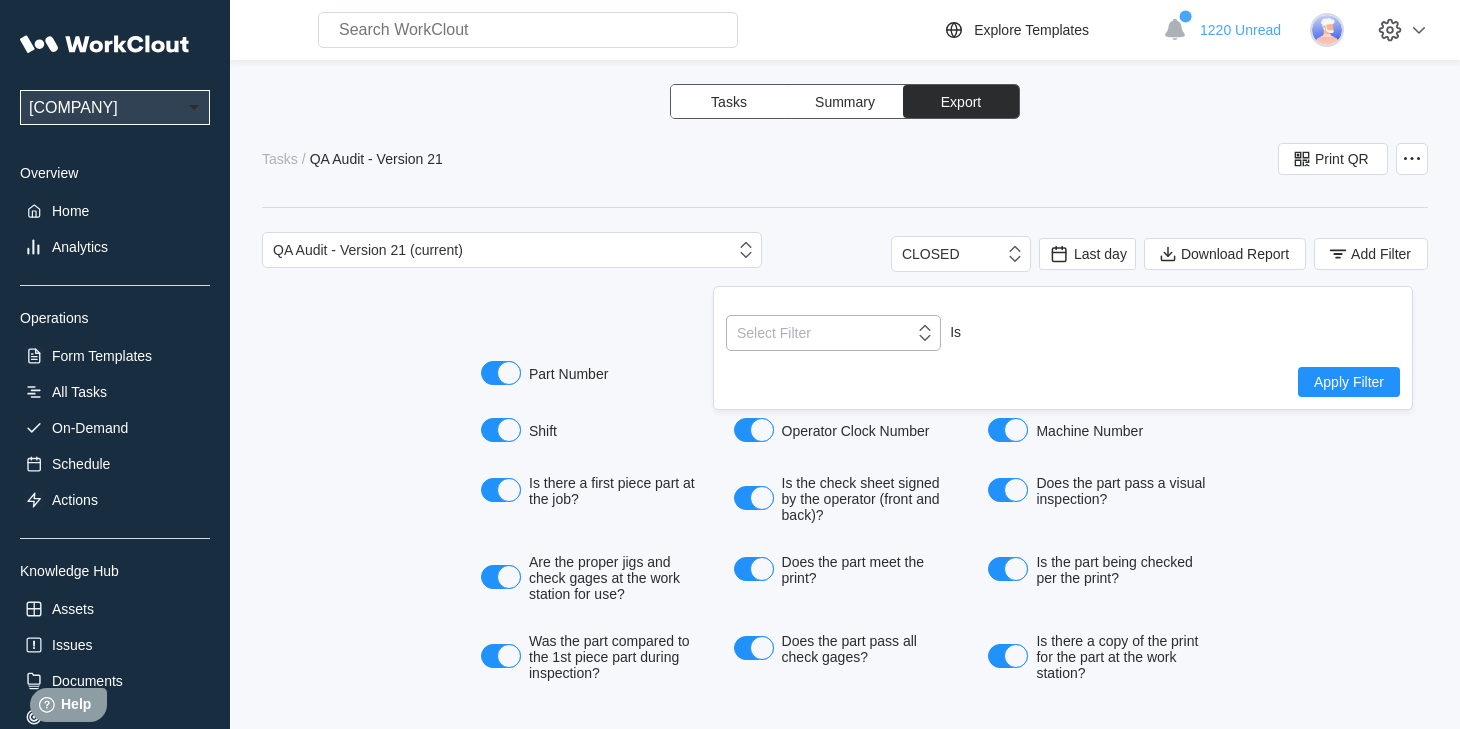 click 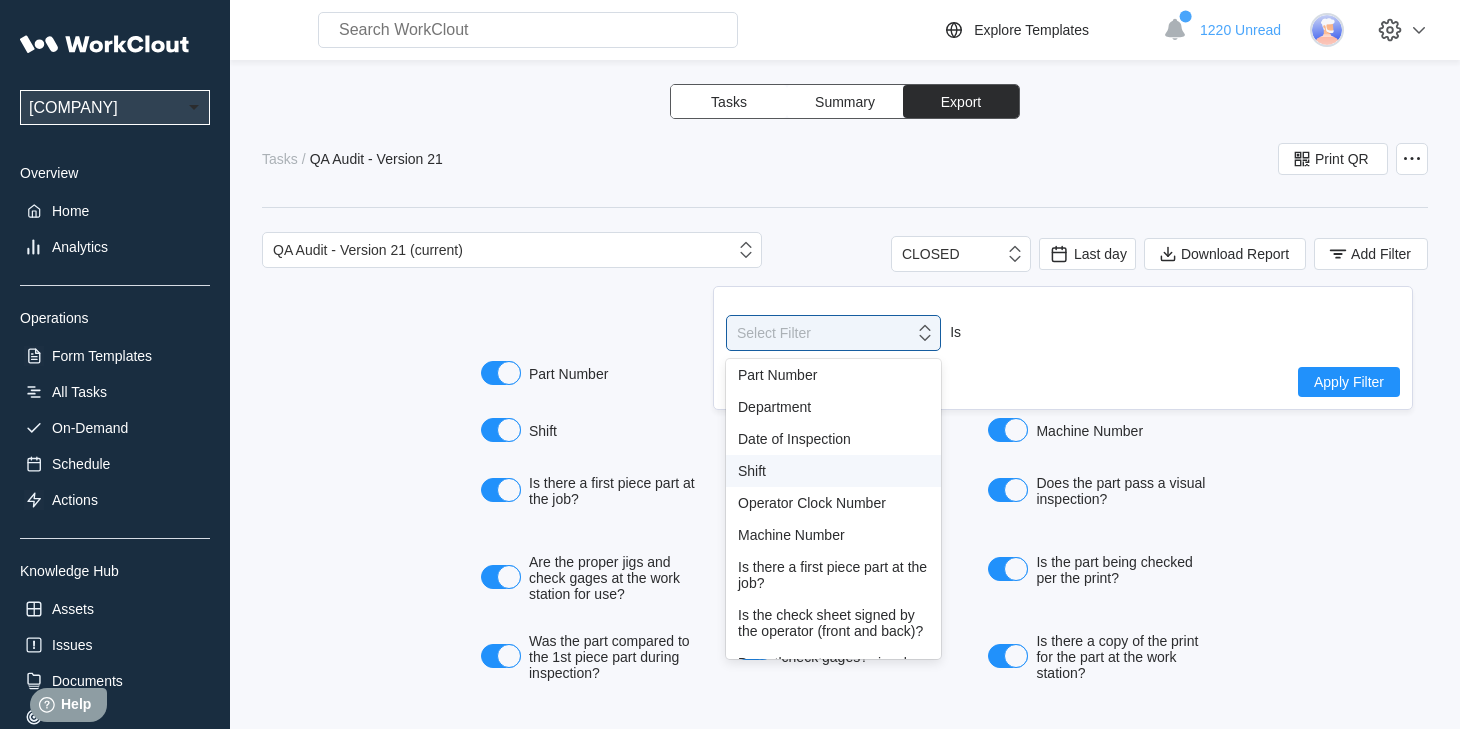 click on "Shift" at bounding box center (833, 471) 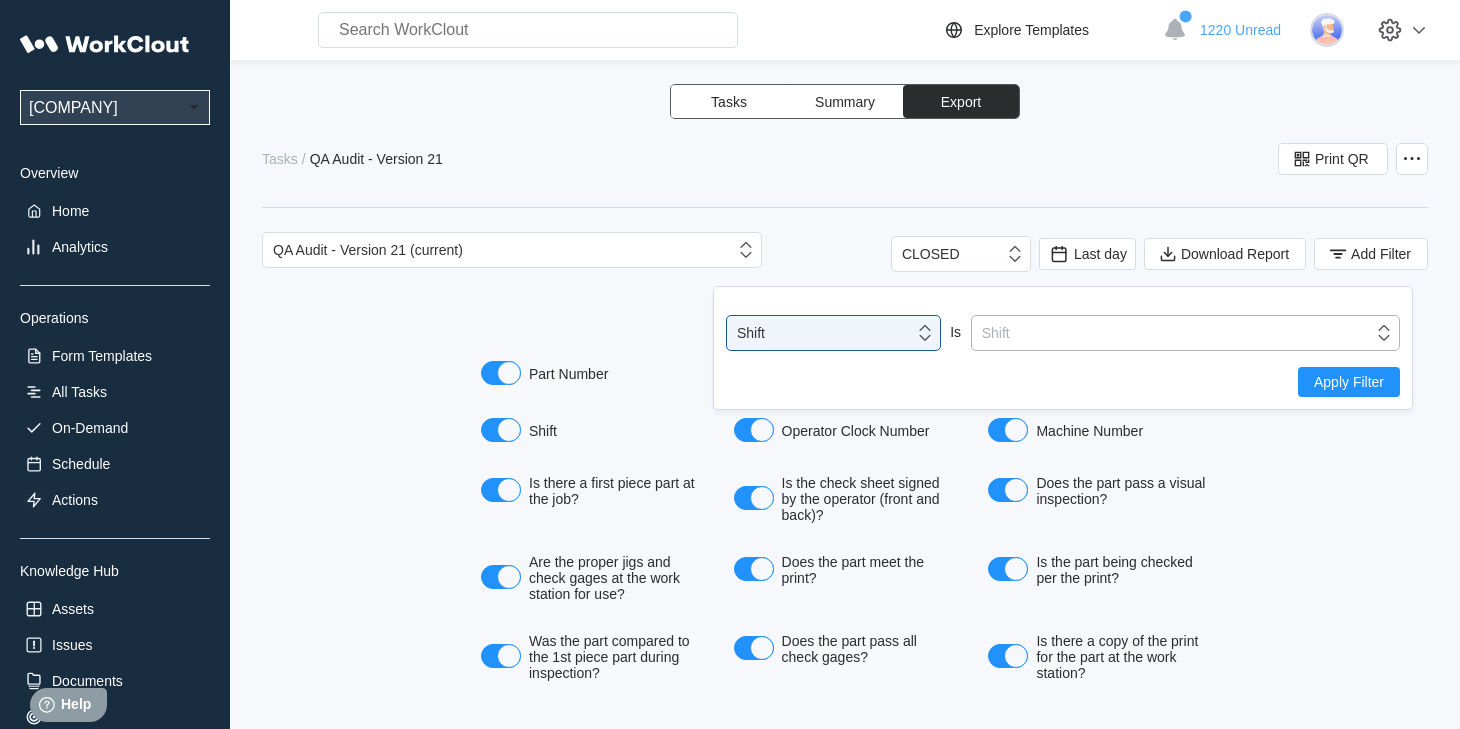click 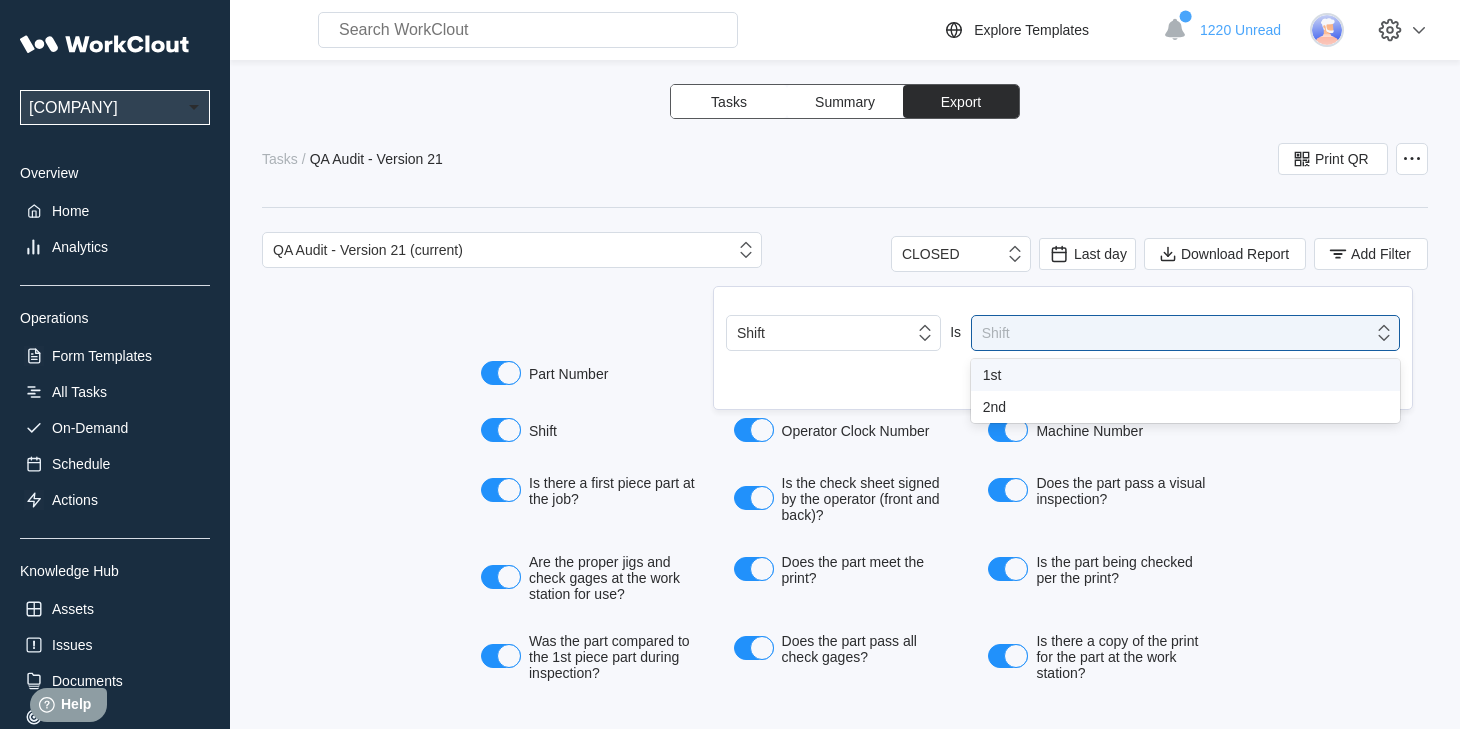 click on "1st" at bounding box center (1185, 375) 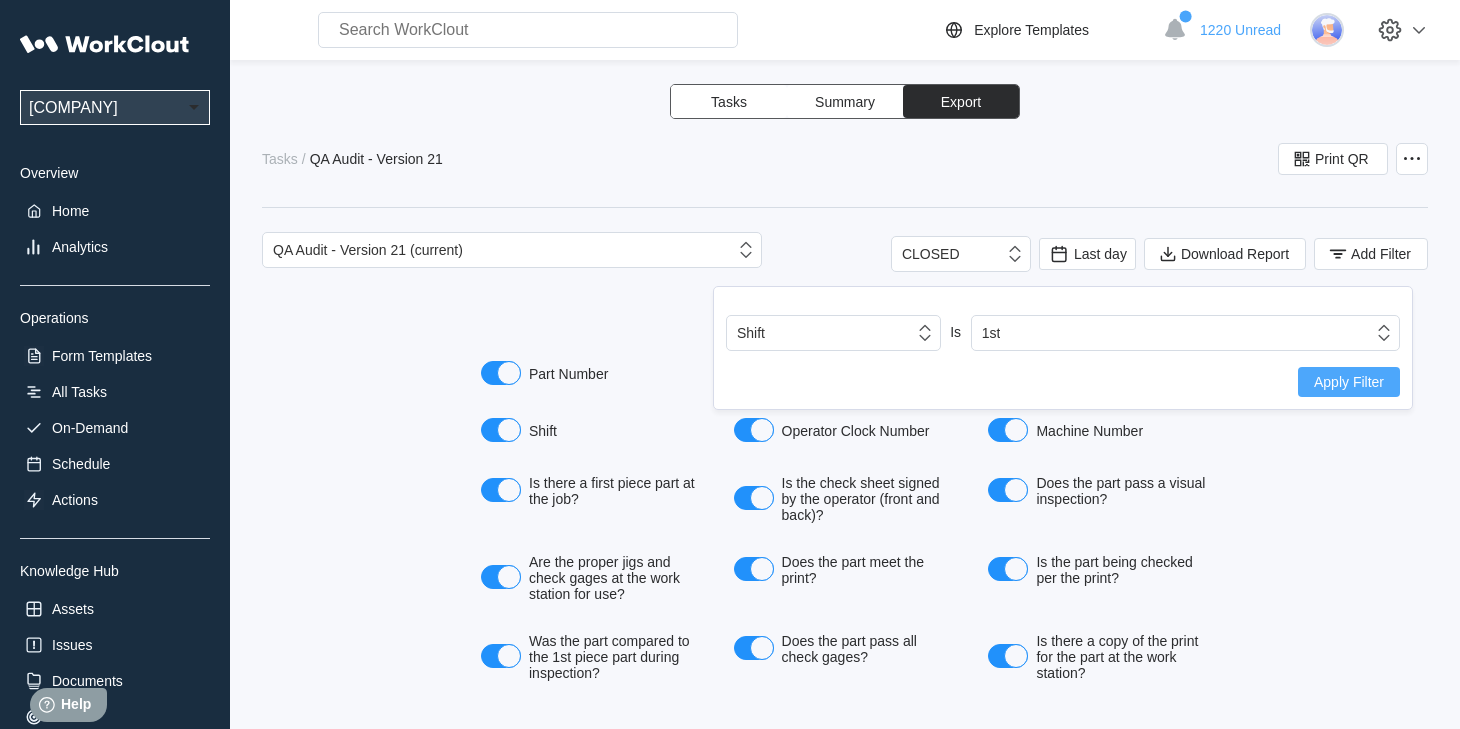 click on "Apply Filter" at bounding box center (1349, 382) 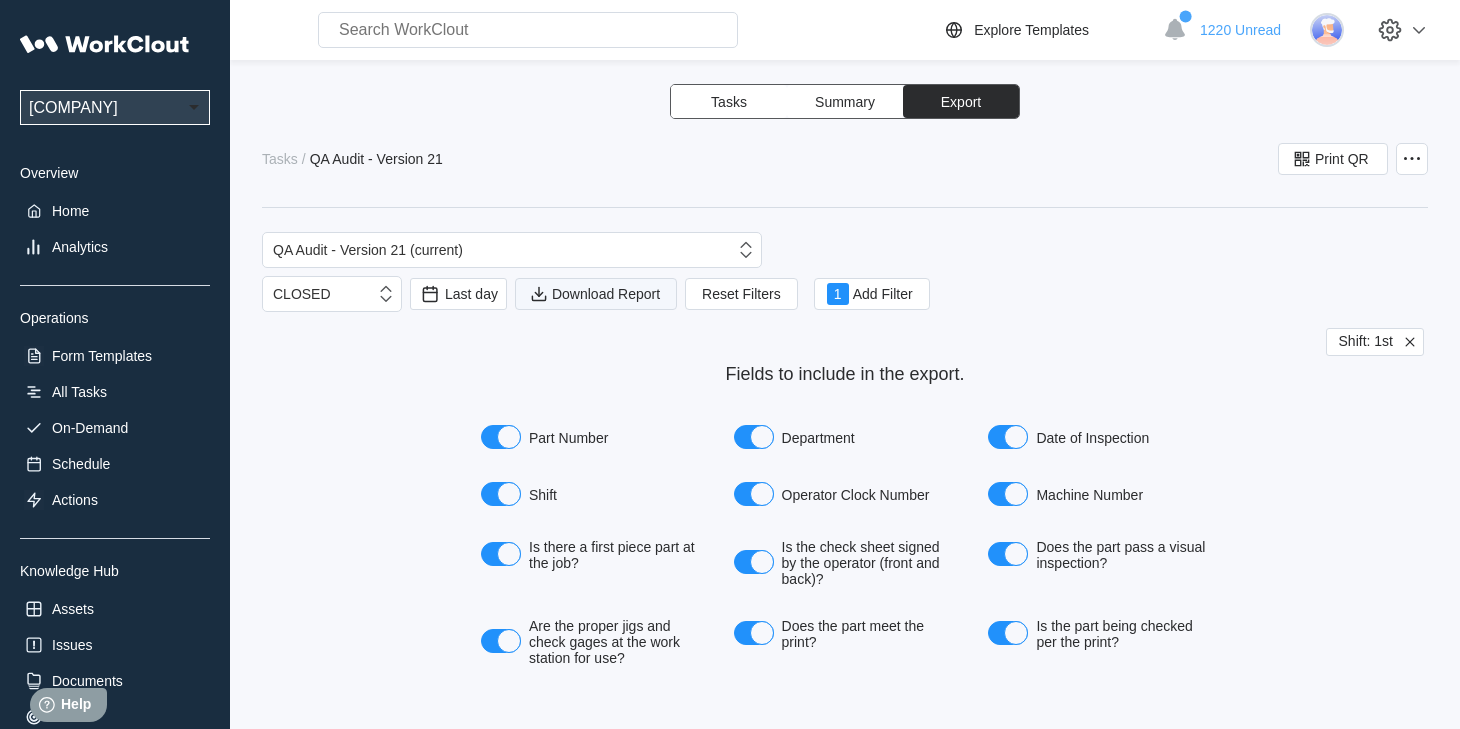 click on "Download Report" at bounding box center [606, 294] 